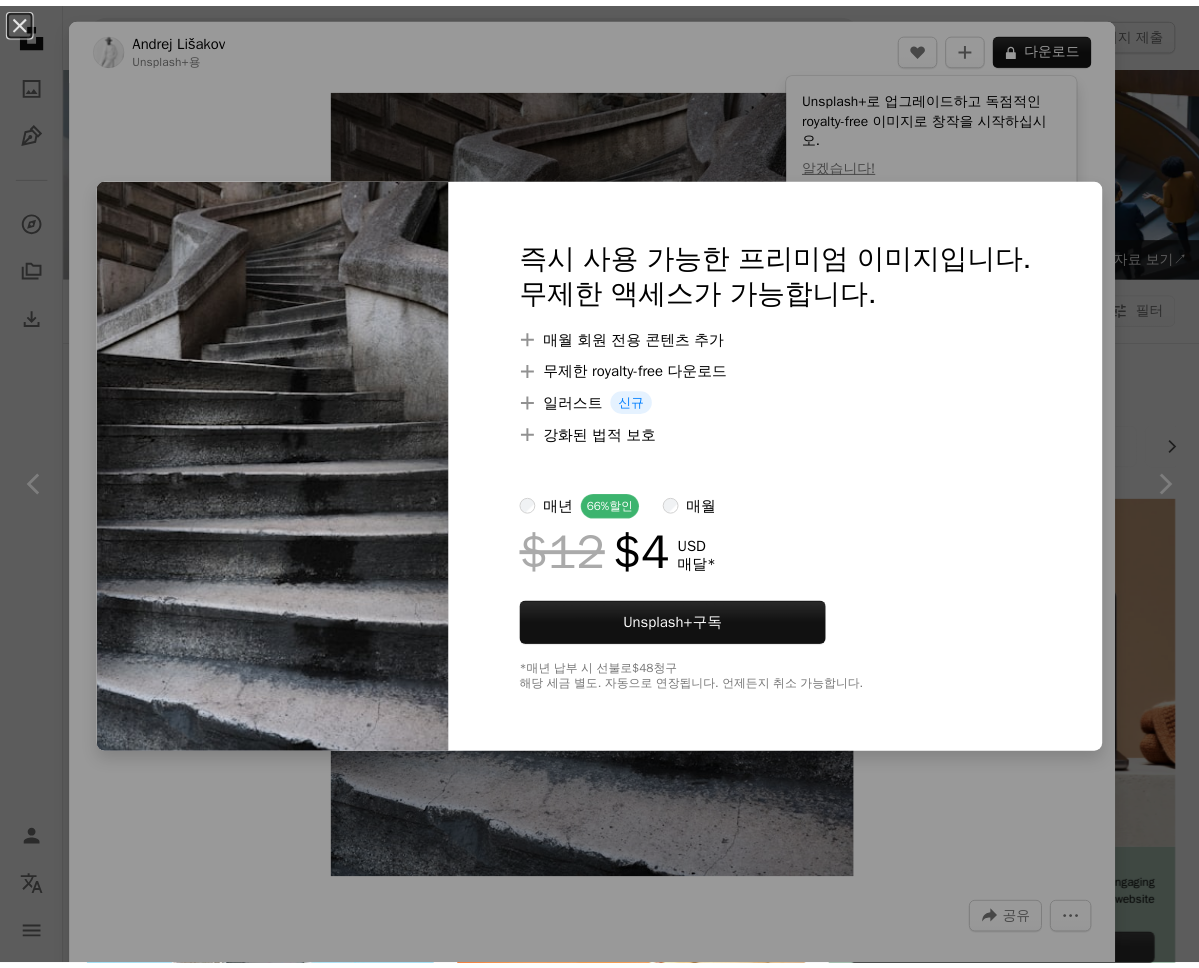 scroll, scrollTop: 1600, scrollLeft: 0, axis: vertical 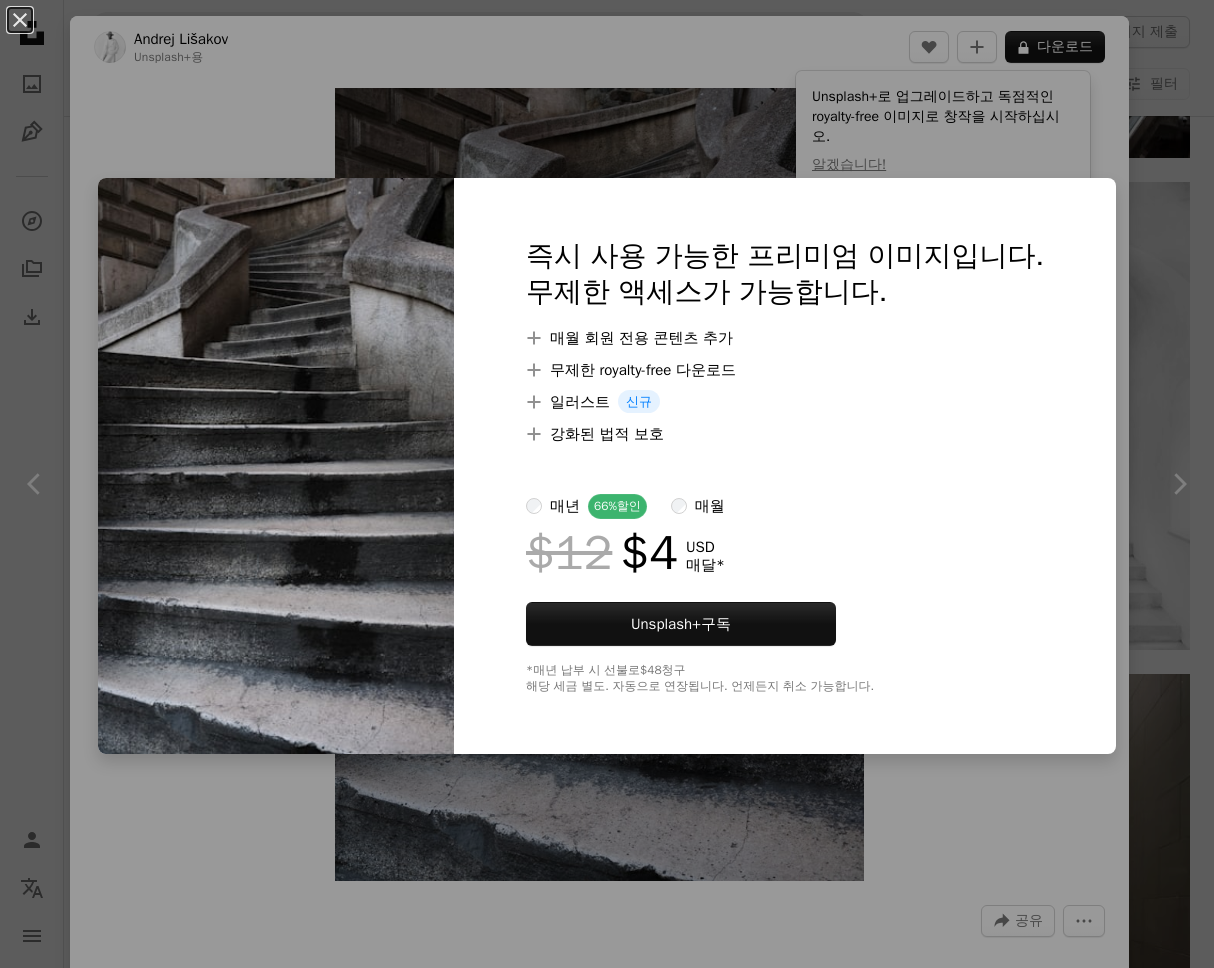 click on "An X shape 즉시 사용 가능한 프리미엄 이미지입니다. 무제한 액세스가 가능합니다. A plus sign 매월 회원 전용 콘텐츠 추가 A plus sign 무제한 royalty-free 다운로드 A plus sign 일러스트  신규 A plus sign 강화된 법적 보호 매년 66%  할인 매월 $12   $4 USD 매달 * Unsplash+  구독 *매년 납부 시 선불로  $48  청구 해당 세금 별도. 자동으로 연장됩니다. 언제든지 취소 가능합니다." at bounding box center (607, 484) 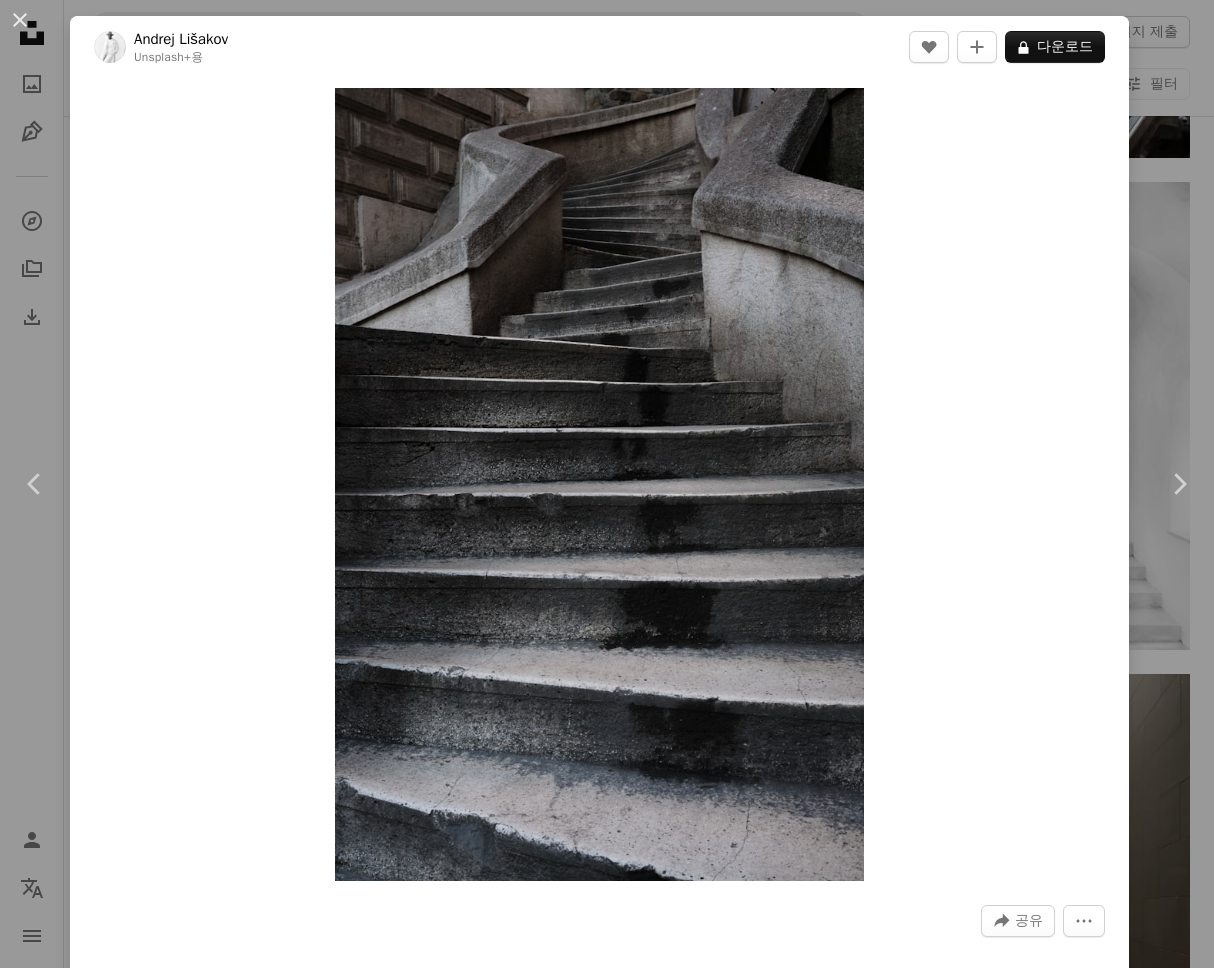click on "An X shape Chevron left Chevron right [FIRST] [LAST] Unsplash+ 용 A heart A plus sign A lock 다운로드 Zoom in A forward-right arrow 공유 More Actions Calendar outlined [DATE] 에 게시됨 Safety Unsplash+ 라이선스 에 따른 라이선스 부여 텍스처 배경 화면 배경 계단 계단 오르기 단계 계단 보도 보도 반복 계단 위로 나선형 계단 Creative Commons 이미지 이 시리즈의 다른 콘텐츠 Chevron right Plus sign for Unsplash+ Plus sign for Unsplash+ Plus sign for Unsplash+ Plus sign for Unsplash+ Plus sign for Unsplash+ Plus sign for Unsplash+ Plus sign for Unsplash+ Plus sign for Unsplash+ Plus sign for Unsplash+ Plus sign for Unsplash+ 관련 이미지 Plus sign for Unsplash+ A heart A plus sign [FIRST] [LAST] Unsplash+ 용 A lock 다운로드 Plus sign for Unsplash+ A heart A plus sign [FIRST] [LAST] Unsplash+ 용 A lock 다운로드 Plus sign for Unsplash+ A heart A plus sign [FIRST] [LAST] Unsplash+ 용 A lock 다운로드 A heart 용 용" at bounding box center [607, 484] 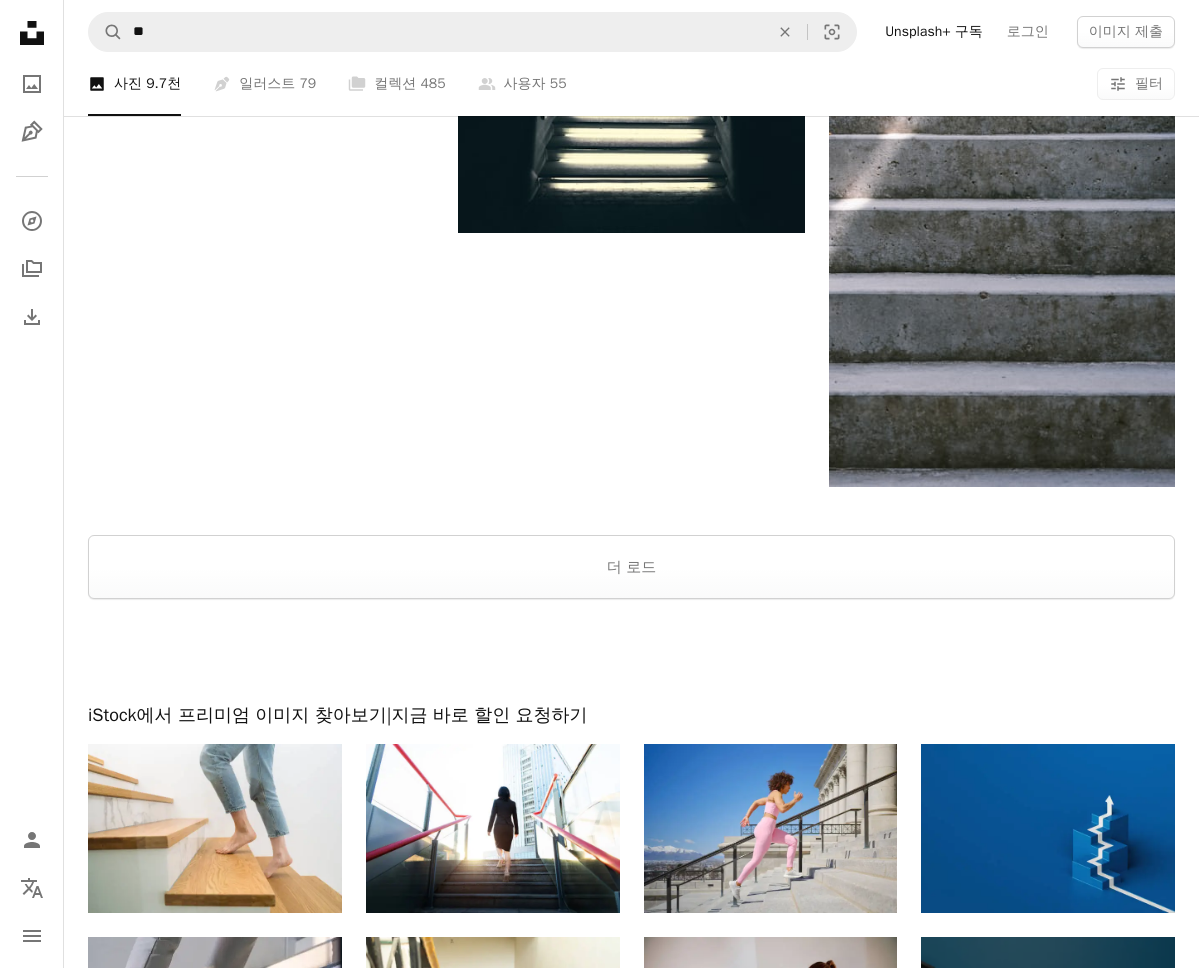 scroll, scrollTop: 3300, scrollLeft: 0, axis: vertical 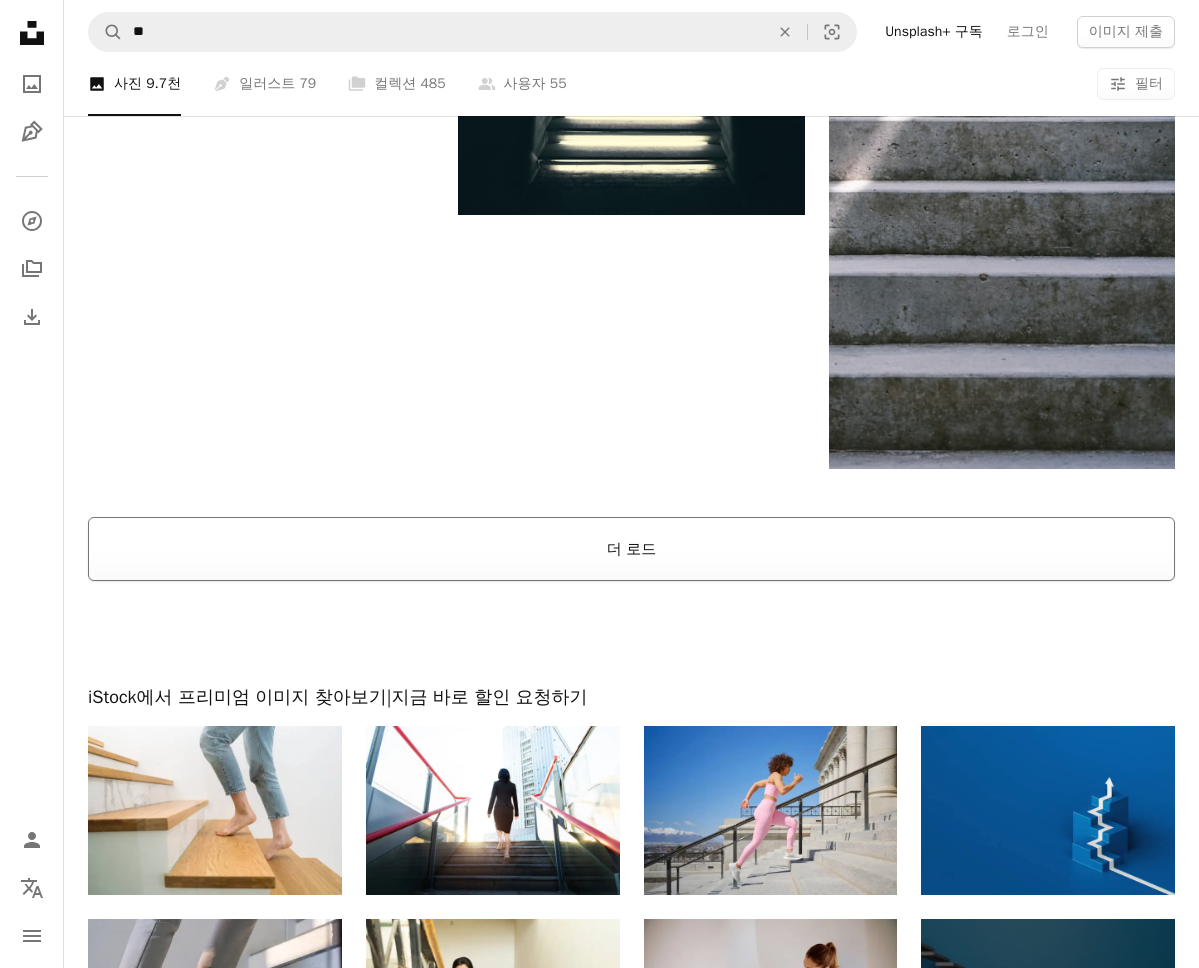 click on "더 로드" at bounding box center (631, 549) 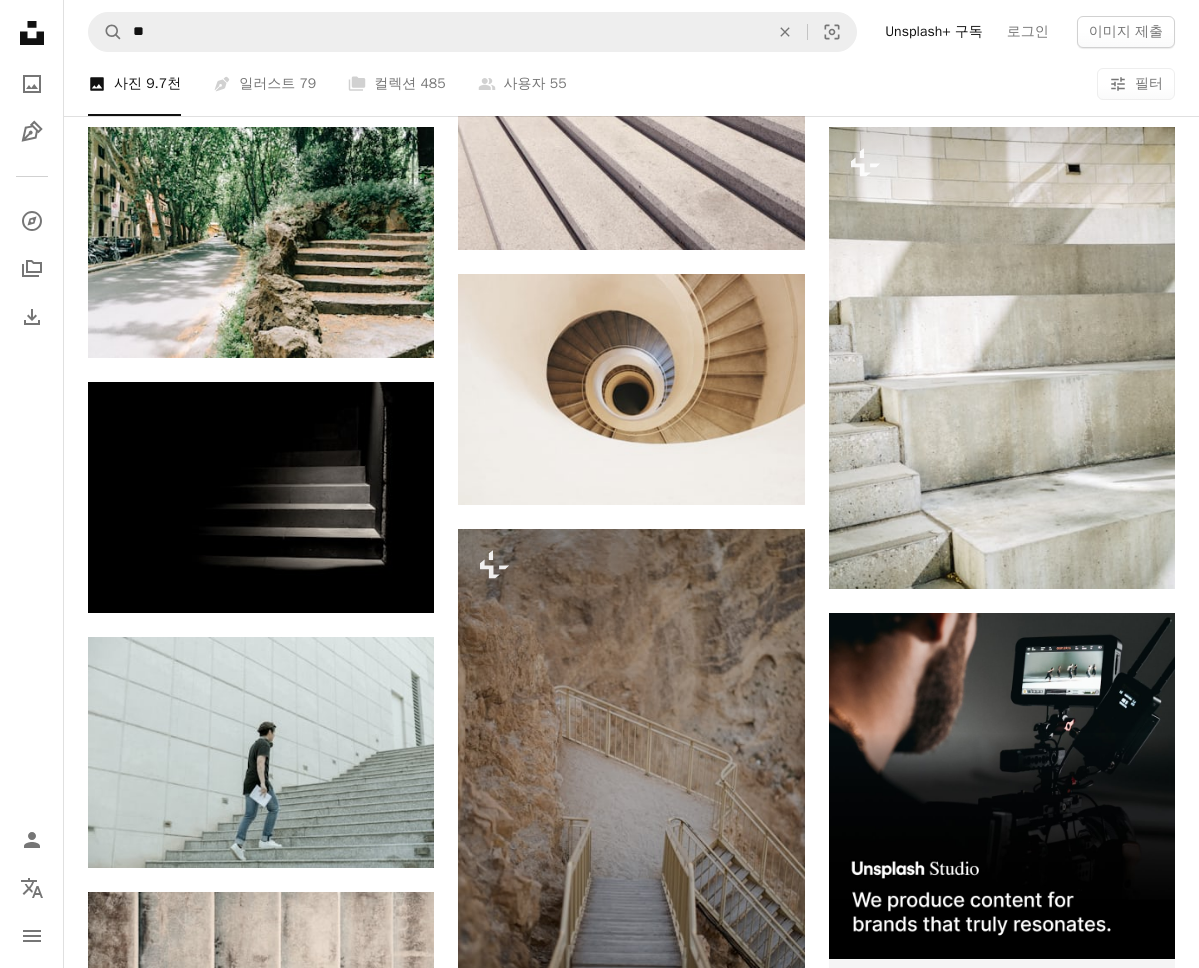 scroll, scrollTop: 8400, scrollLeft: 0, axis: vertical 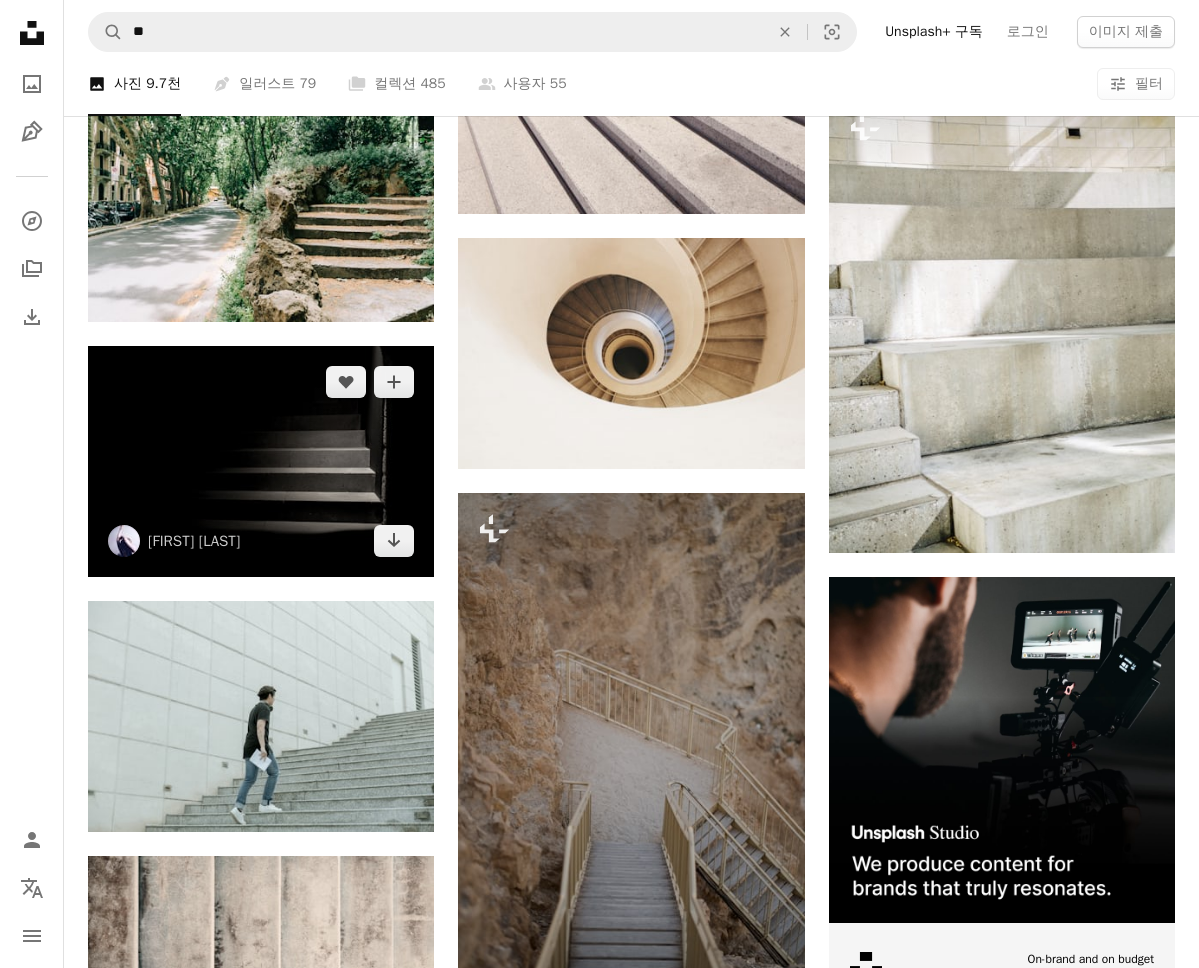 click at bounding box center [261, 461] 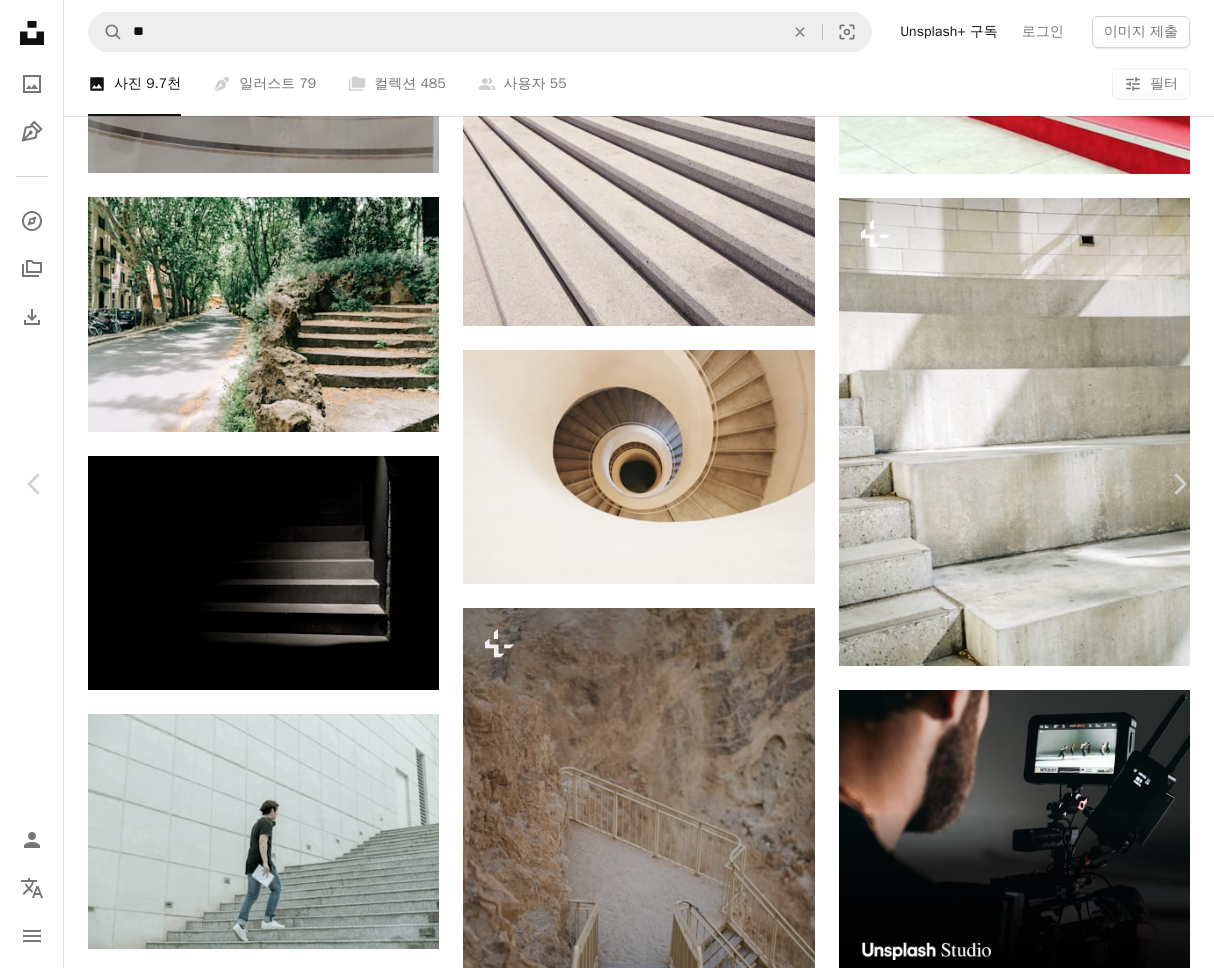 click on "An X shape Chevron left Chevron right [FIRST] [LAST] [USERNAME] A heart A plus sign 무료 다운로드 Chevron down Zoom in 조회수 3,222,624 다운로드 41,967 A forward-right arrow 공유 Info icon 정보 More Actions A map marker Archipelago - Arts Center, [CITY], [COUNTRY] Calendar outlined [DATE] 에 게시됨 Camera FUJIFILM, X-T10 Safety Unsplash 라이선스 하에서 무료로 사용 가능 검정 어둠 건축학 광 회색 최소 그림자 계단 단계 줄 기하학적 어둠 라인 그림자 걸음 계단 수준 수준 밤 [COUNTRY] Creative Commons 이미지 iStock에서 프리미엄 관련 이미지 찾아보기  |  코드 UNSPLASH20로 20% 할인 혜택 받기 iStock에서 더 많은 자료 보기  ↗ 관련 이미지 A heart A plus sign [FIRST] [LAST] 고용 가능 A checkmark inside of a circle Arrow pointing down A heart A plus sign [FIRST] 고용 가능 A checkmark inside of a circle Arrow pointing down A heart A plus sign [FIRST] Arrow pointing down A heart A plus sign [FIRST] [LAST]" at bounding box center (607, 5007) 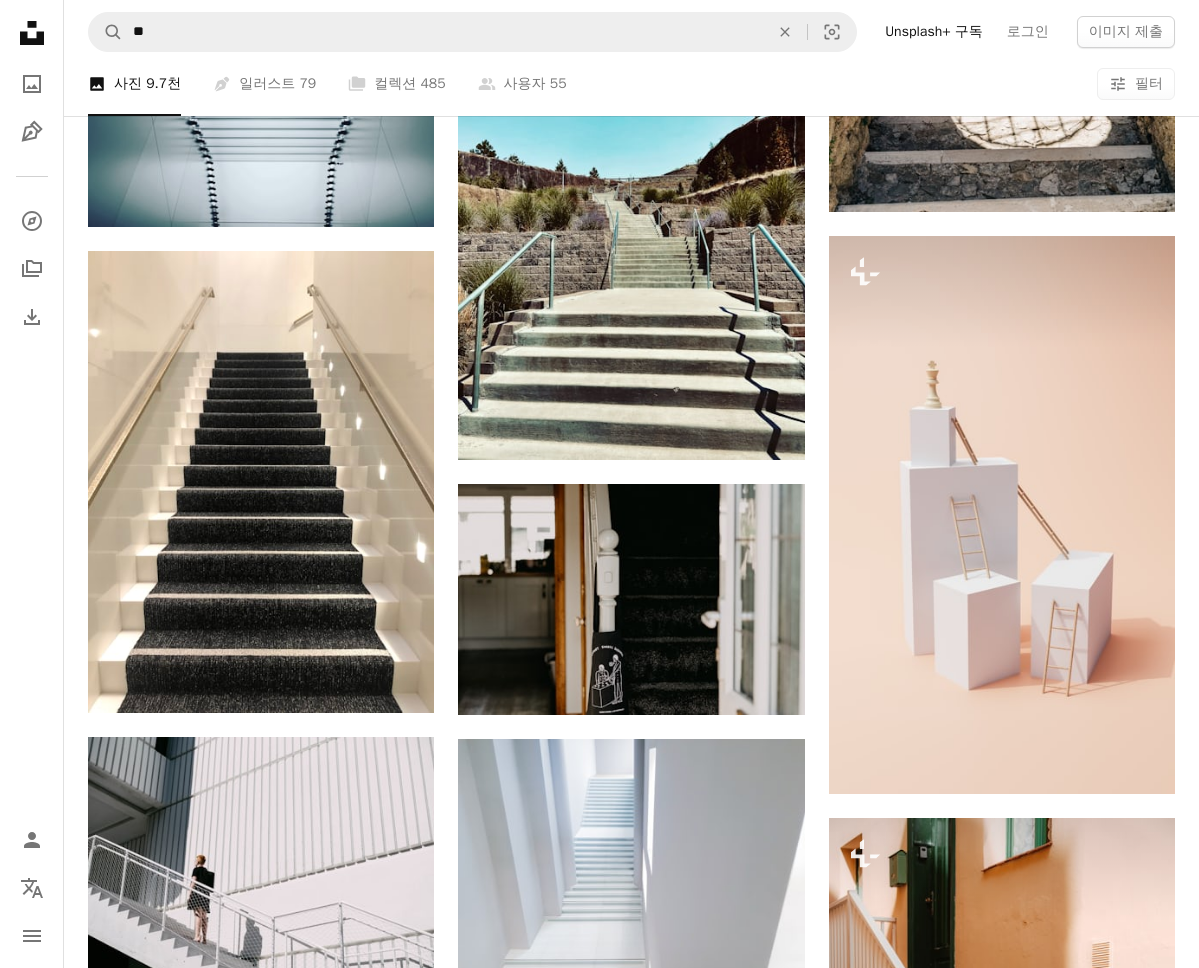 scroll, scrollTop: 30100, scrollLeft: 0, axis: vertical 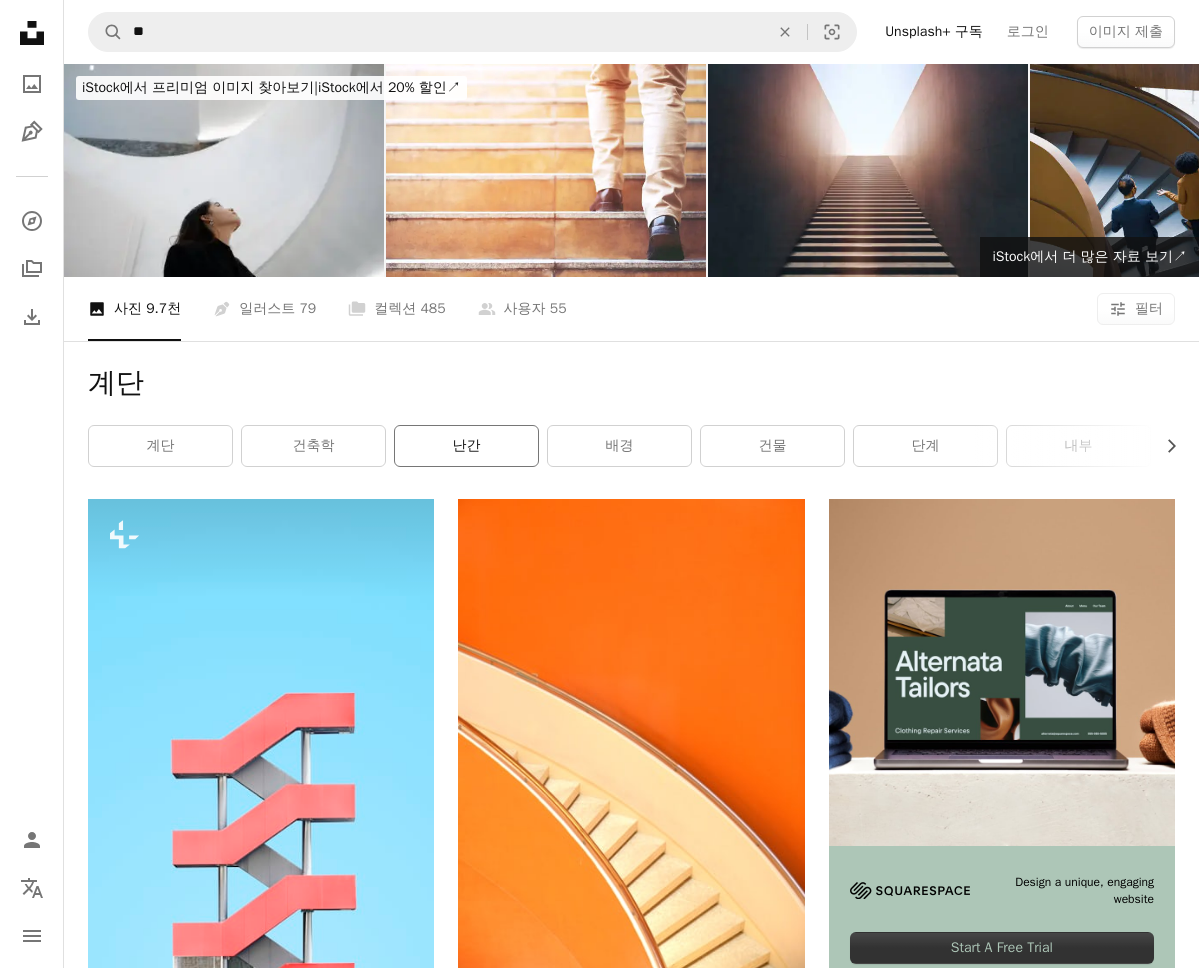 click on "난간" at bounding box center (466, 446) 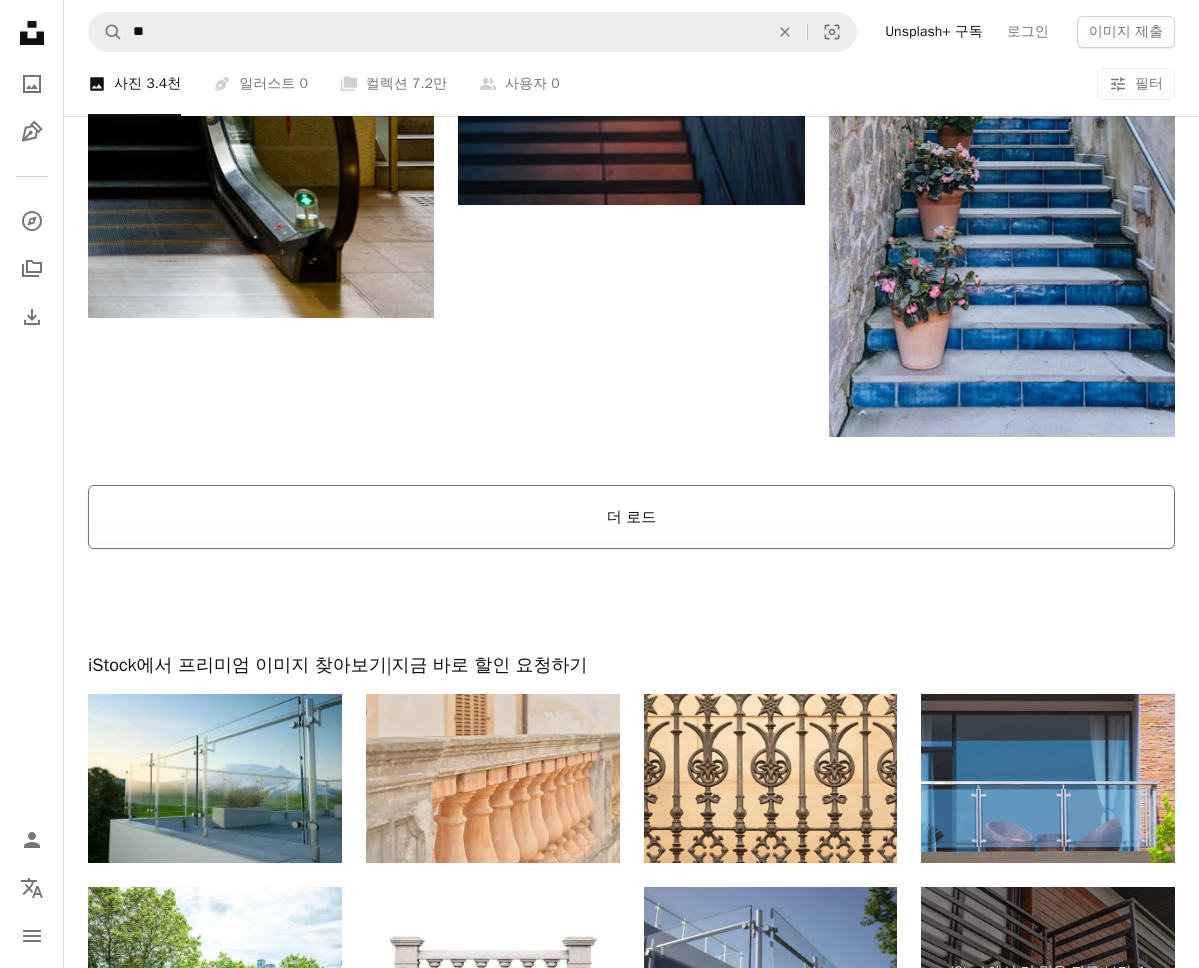 scroll, scrollTop: 3000, scrollLeft: 0, axis: vertical 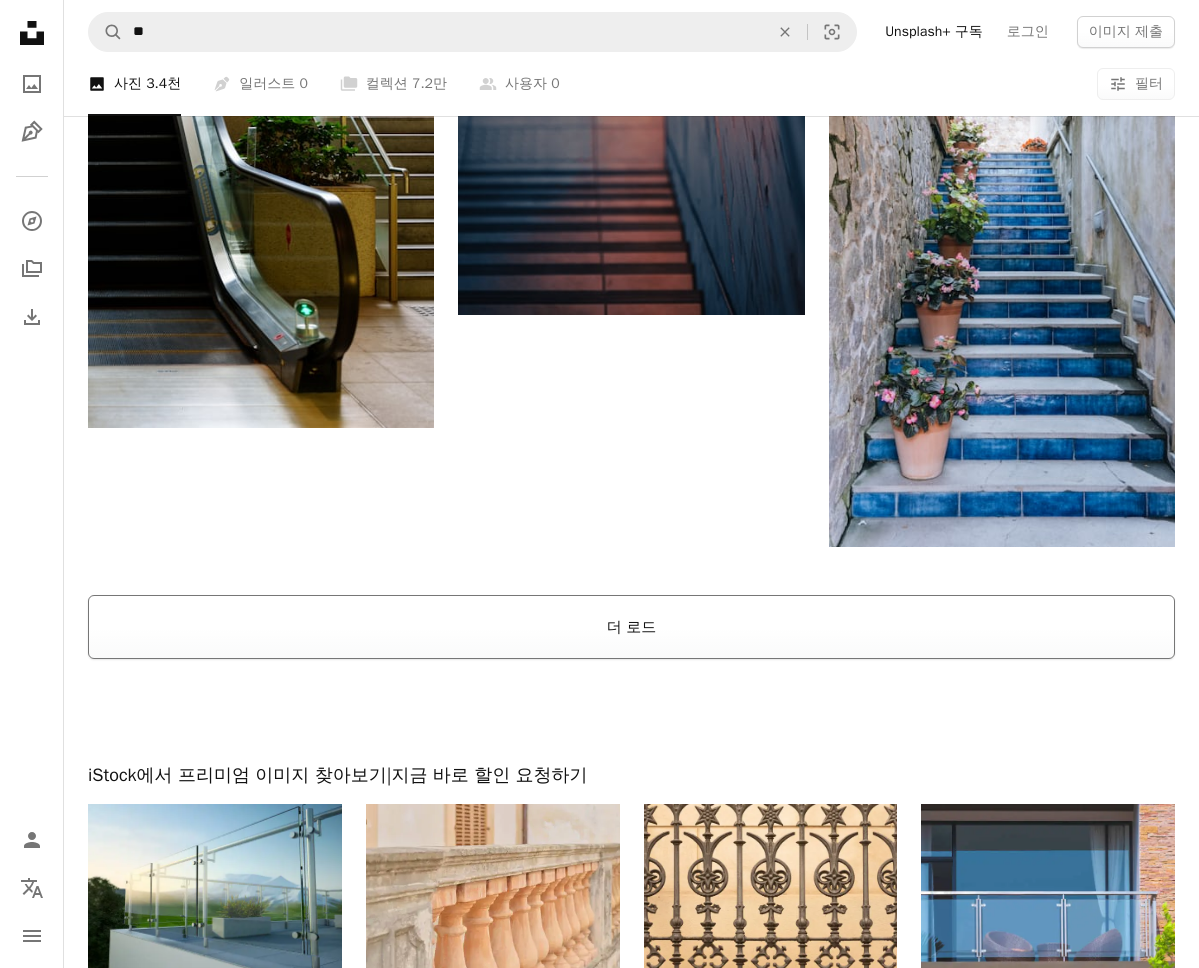 click on "더 로드" at bounding box center (631, 627) 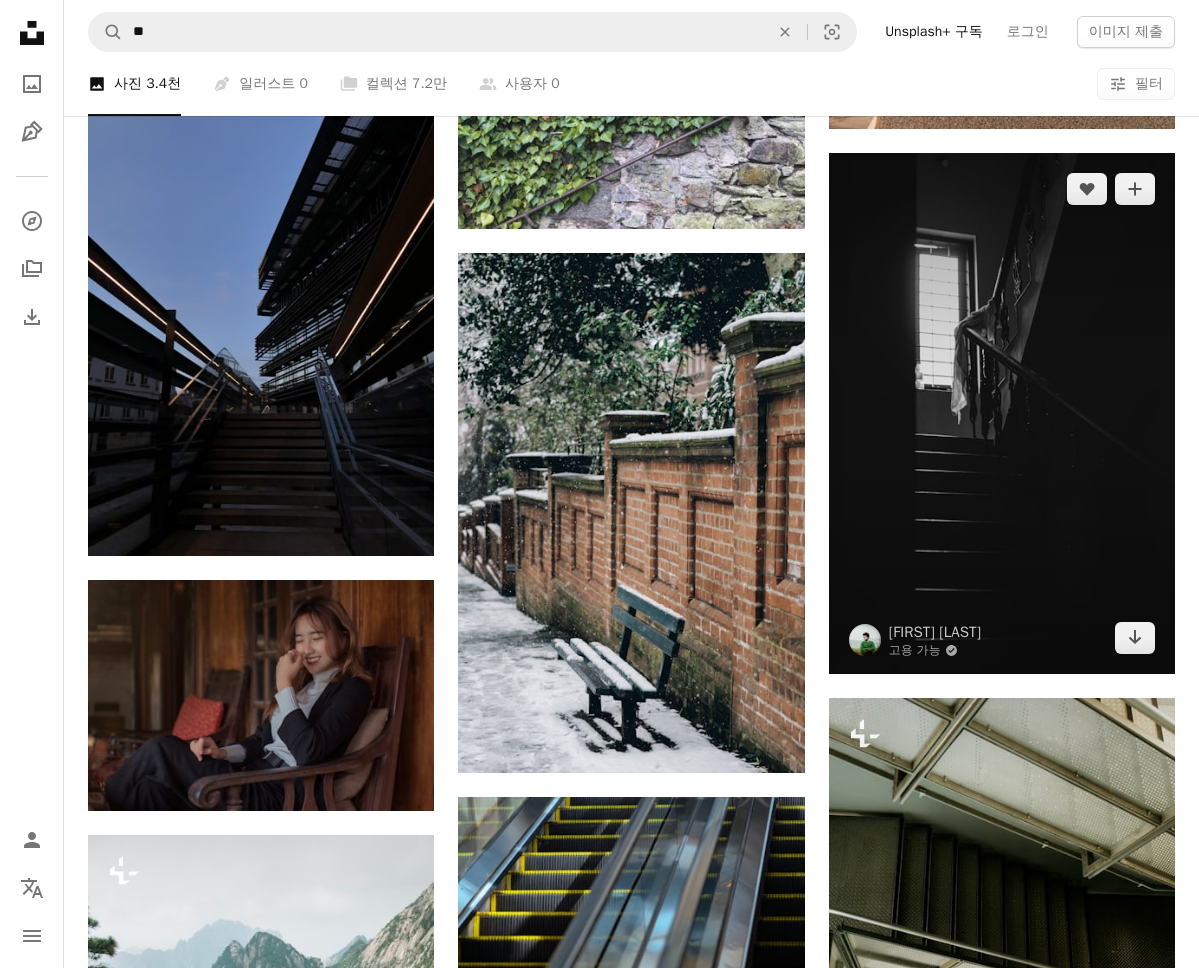 scroll, scrollTop: 12900, scrollLeft: 0, axis: vertical 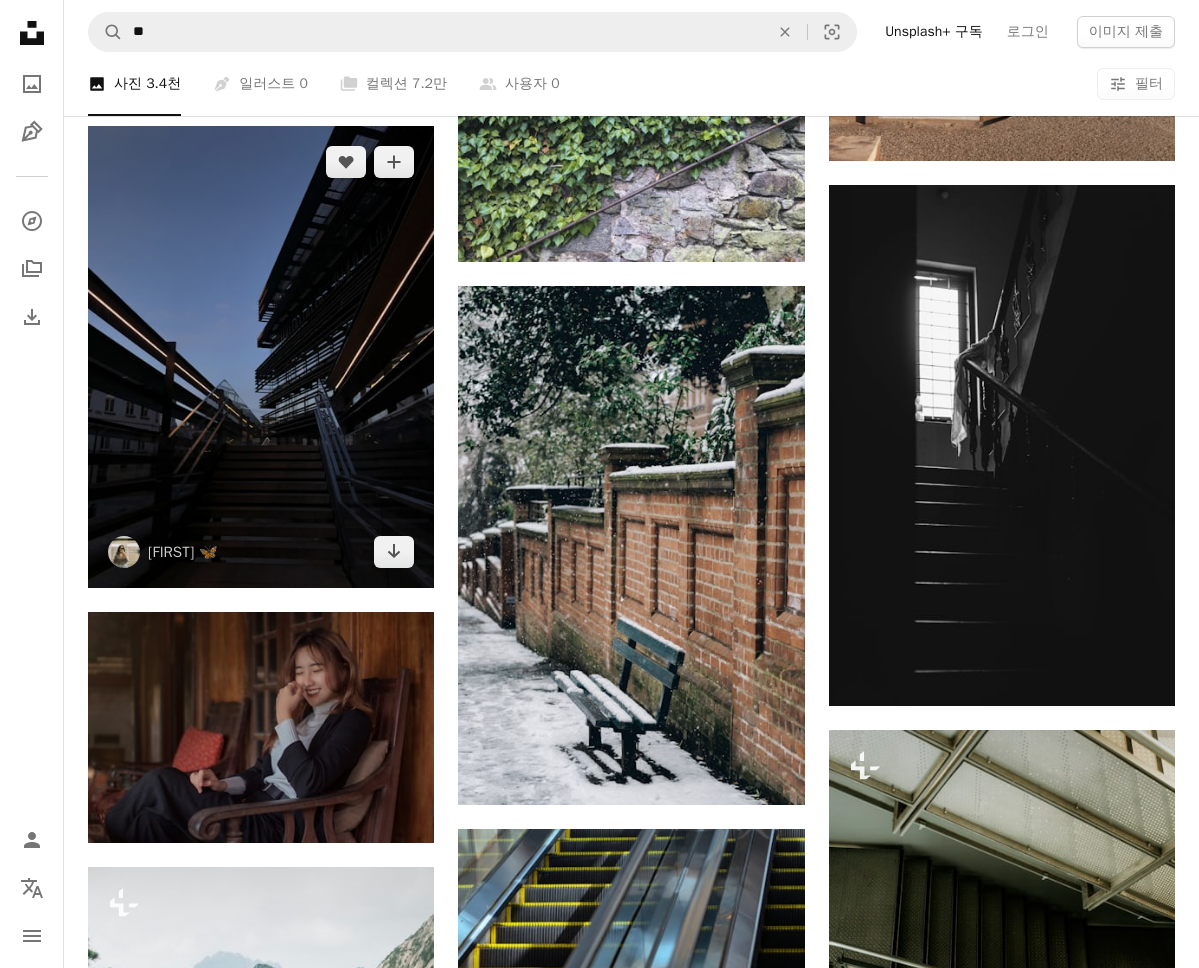 click at bounding box center [261, 356] 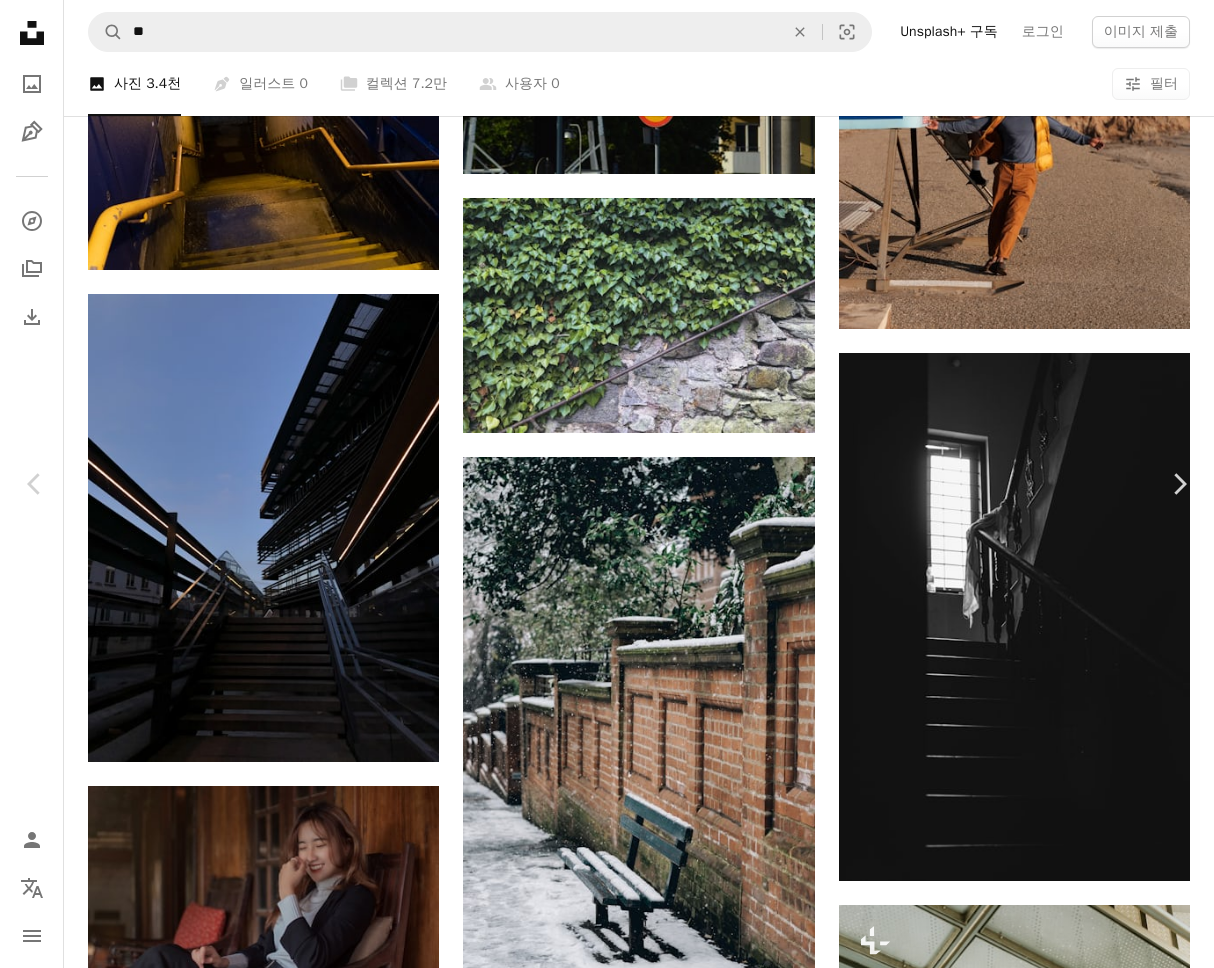 click on "An X shape Chevron left Chevron right [FIRST] [USERNAME] A heart A plus sign 무료 다운로드 Chevron down Zoom in 조회수 4,365 다운로드 21 A forward-right arrow 공유 Info icon 정보 More Actions A map marker [CITY], [CITY], [COUNTRY] Calendar outlined [DATE] 에 게시됨 Camera Apple, iPhone X Safety Unsplash 라이선스 하에서 무료로 사용 가능 회색 방책 난간 난간 계단 신사 Creative Commons 이미지 iStock에서 프리미엄 관련 이미지 찾아보기  |  코드 UNSPLASH20로 20% 할인 혜택 받기 iStock에서 더 많은 자료 보기  ↗ 관련 이미지 A heart A plus sign [FIRST] [LAST] 고용 가능 A checkmark inside of a circle Arrow pointing down A heart A plus sign [FIRST] 고용 가능 A checkmark inside of a circle Arrow pointing down A heart A plus sign [FIRST] Arrow pointing down A heart A plus sign [FIRST] Arrow pointing down A heart A plus sign [FIRST] Arrow pointing down A heart A heart [INITIAL]" at bounding box center (607, 4291) 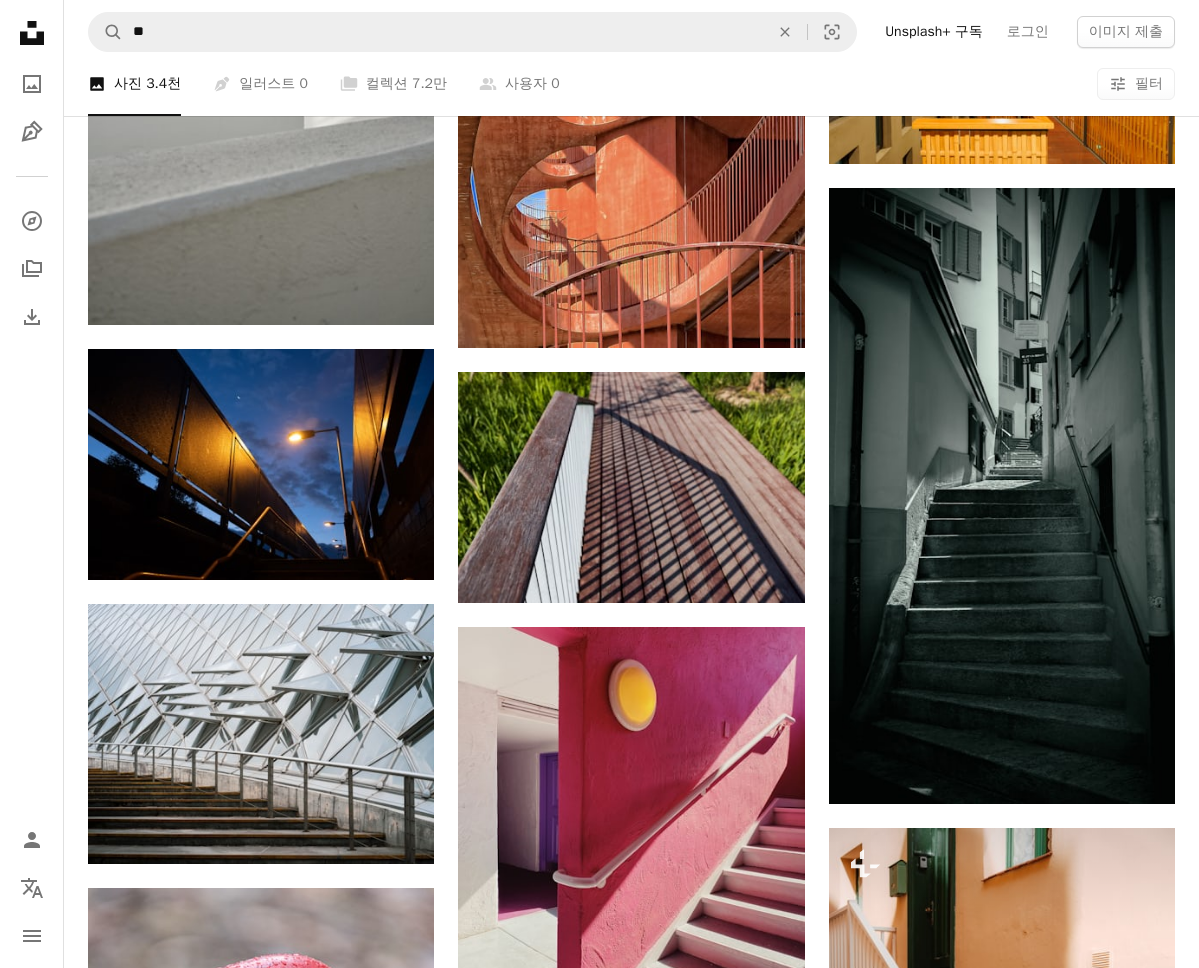 scroll, scrollTop: 23400, scrollLeft: 0, axis: vertical 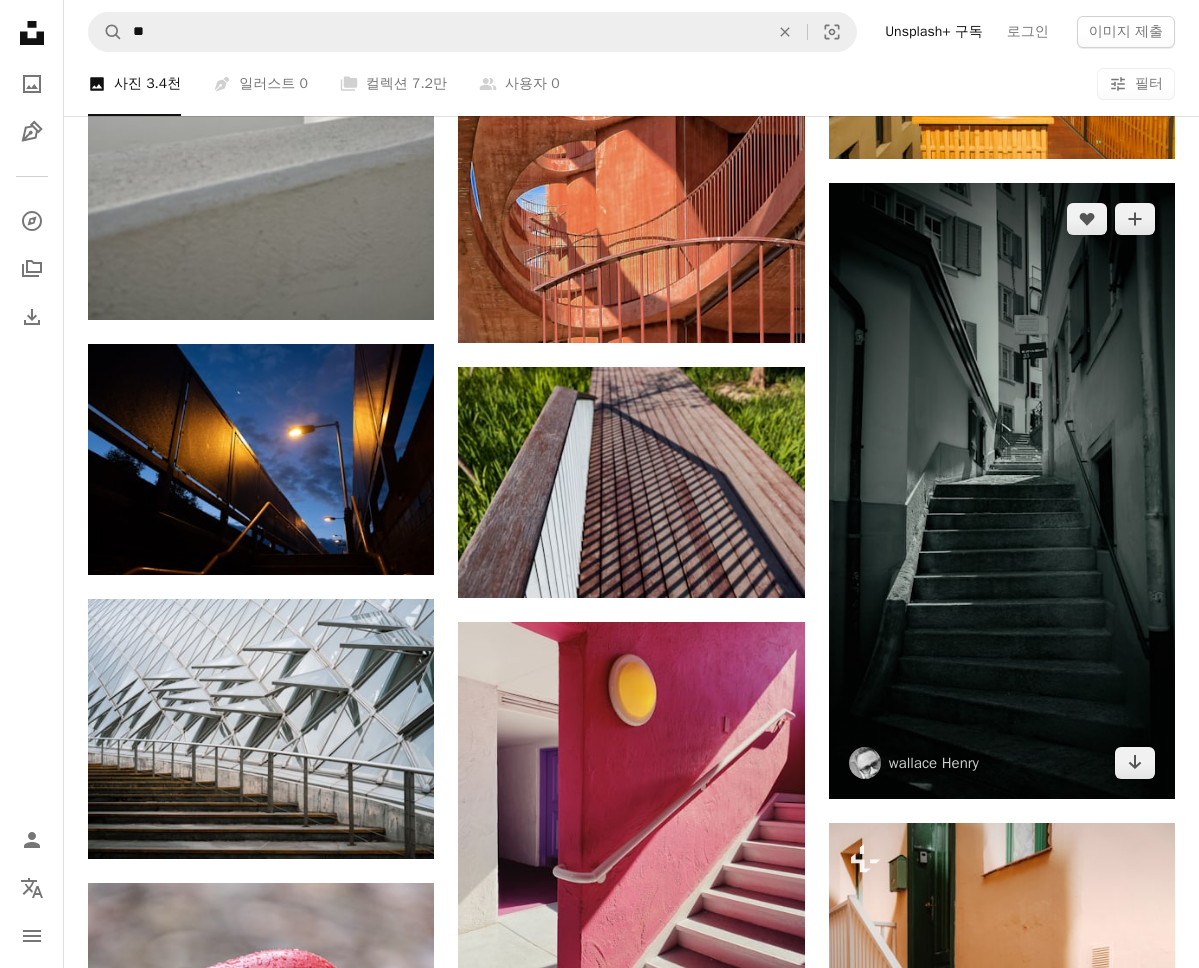 click at bounding box center (1002, 491) 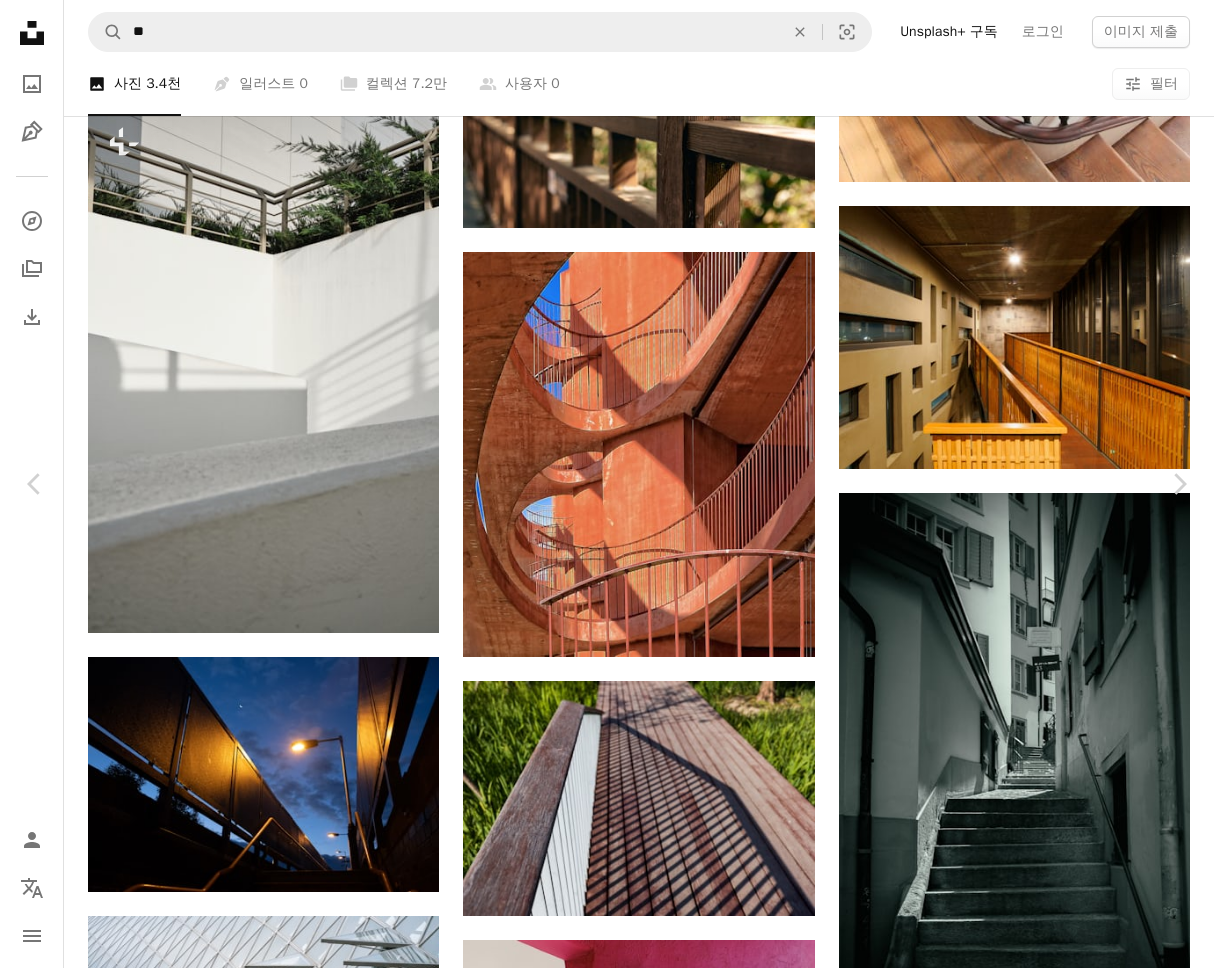 click on "무료 다운로드" at bounding box center [1014, 3987] 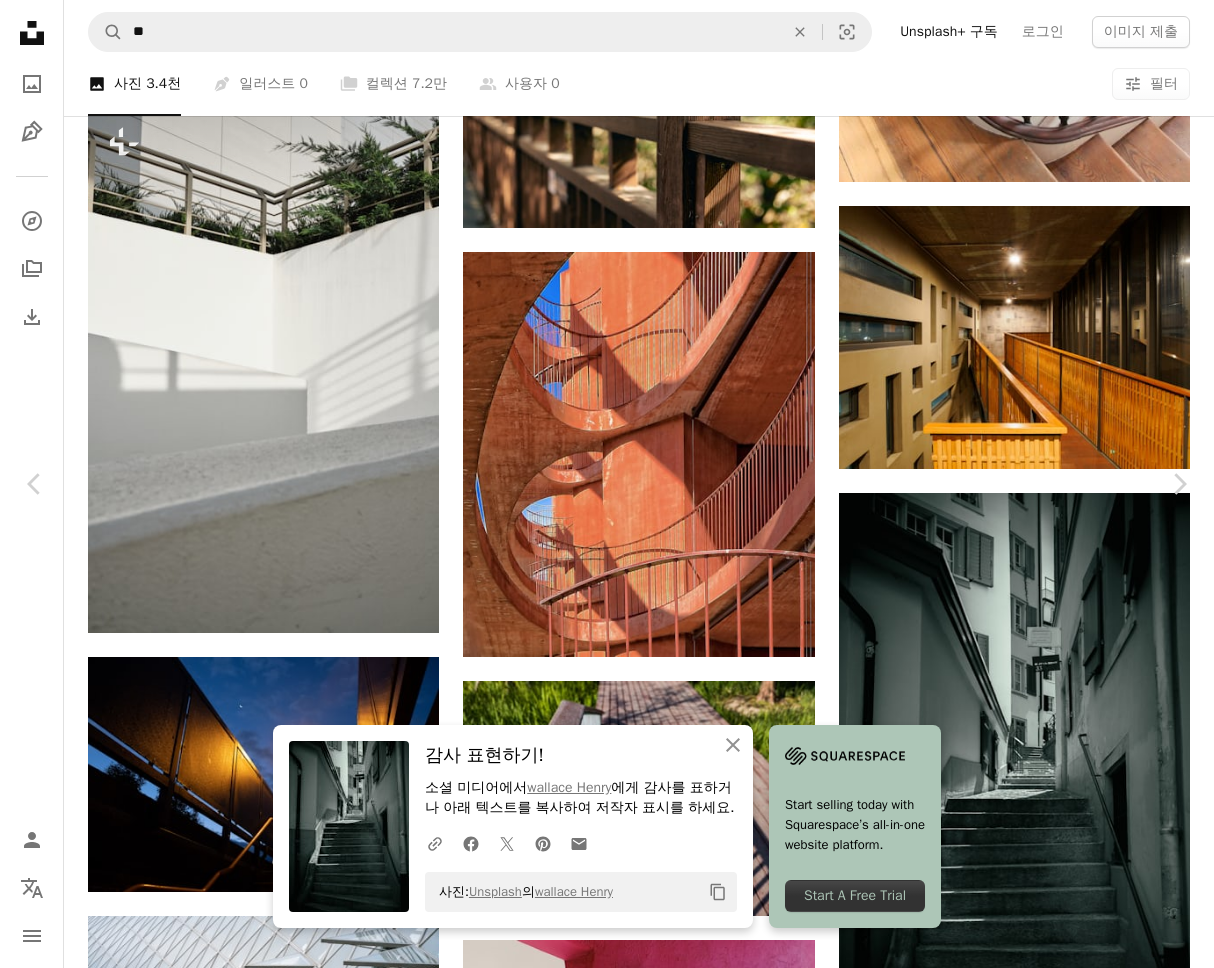 click on "An X shape Chevron left Chevron right [FIRST] [LAST] 감사 표현하기! 소셜 미디어에서  [FIRST] [LAST] 에게 감사를 표하거나 아래 텍스트를 복사하여 저작자 표시를 하세요. A URL sharing icon (chains) Facebook icon X (formerly Twitter) icon Pinterest icon An envelope 사진:  Unsplash 의 [FIRST] [LAST]
Copy content Start selling today with Squarespace’s all-in-one website platform. Start A Free Trial [FIRST] [LAST] [USERNAME] A heart A plus sign 무료 다운로드 Chevron down Zoom in 조회수 23,012 다운로드 162 A forward-right arrow 공유 Info icon 정보 More Actions A map marker [CITY], [COUNTRY] Calendar outlined [DATE] 에 게시됨 Camera FUJIFILM, X-T20 Safety Unsplash 라이선스 하에서 무료로 사용 가능 건물 도시 길 스위스 거리 도시의 시 계단 인물 사진 계단 골목 골목 난간 계단 타운 십 난간 회색 무료 사진 iStock에서 프리미엄 관련 이미지 찾아보기  |   ↗ A heart 용" at bounding box center (607, 4424) 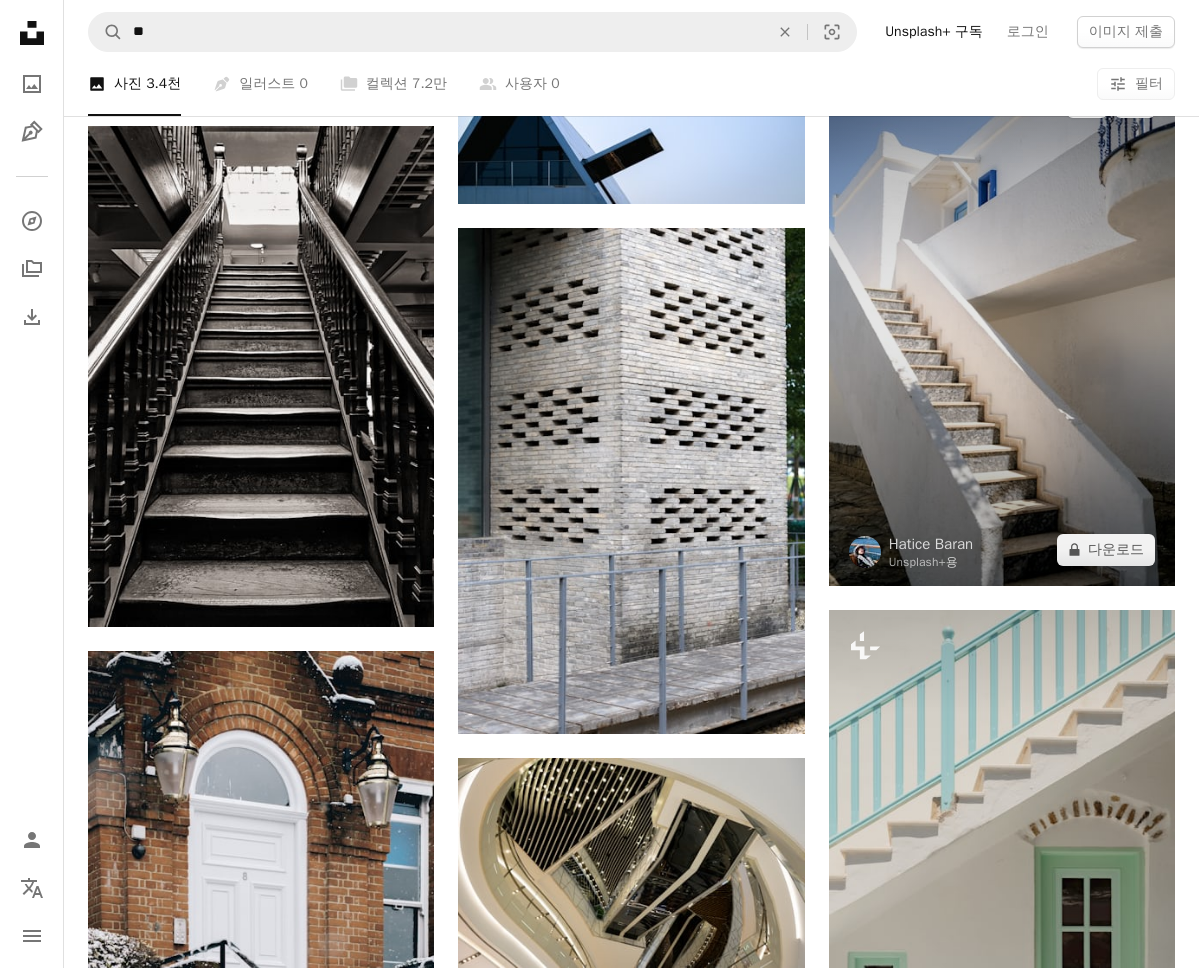 scroll, scrollTop: 25300, scrollLeft: 0, axis: vertical 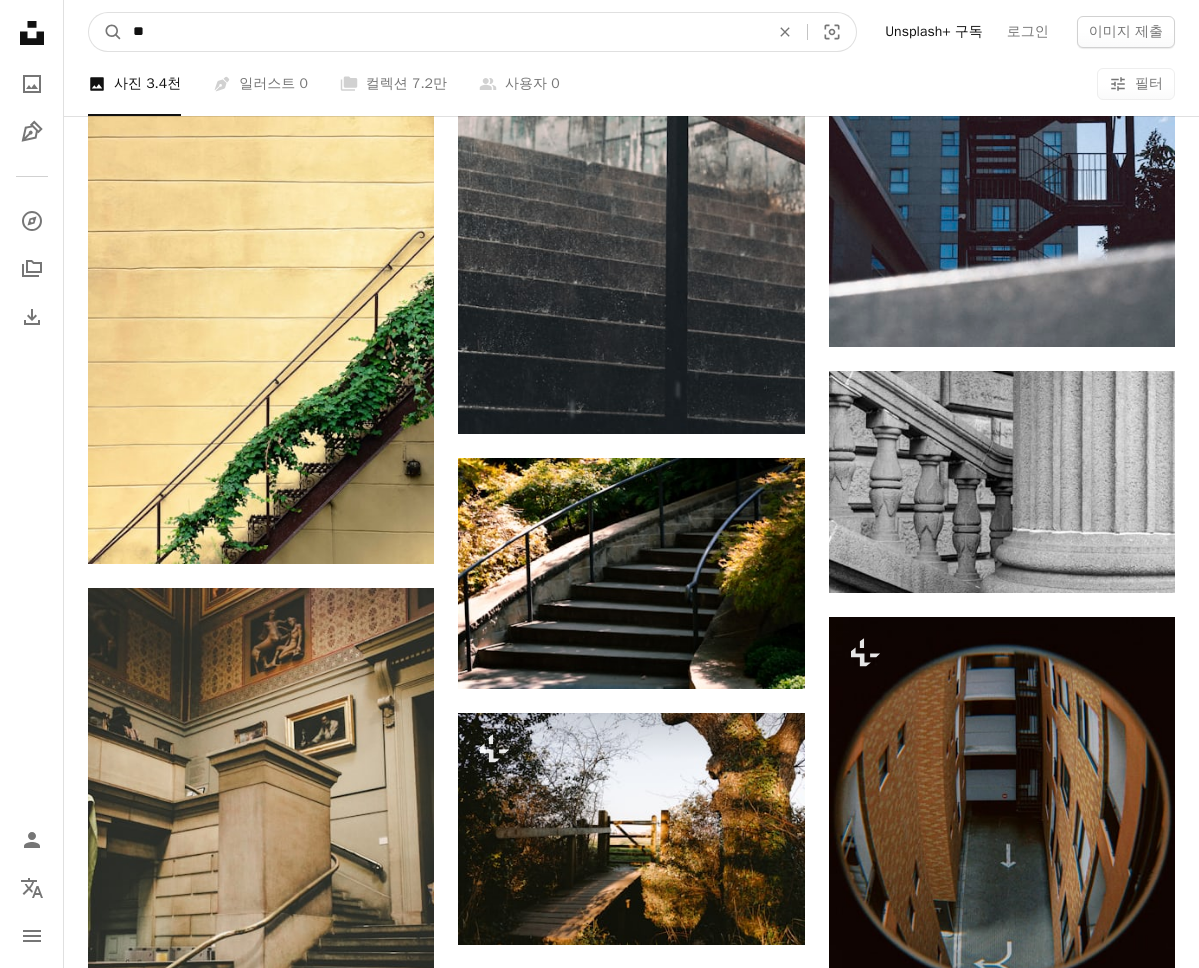 drag, startPoint x: 367, startPoint y: 28, endPoint x: -25, endPoint y: -5, distance: 393.38657 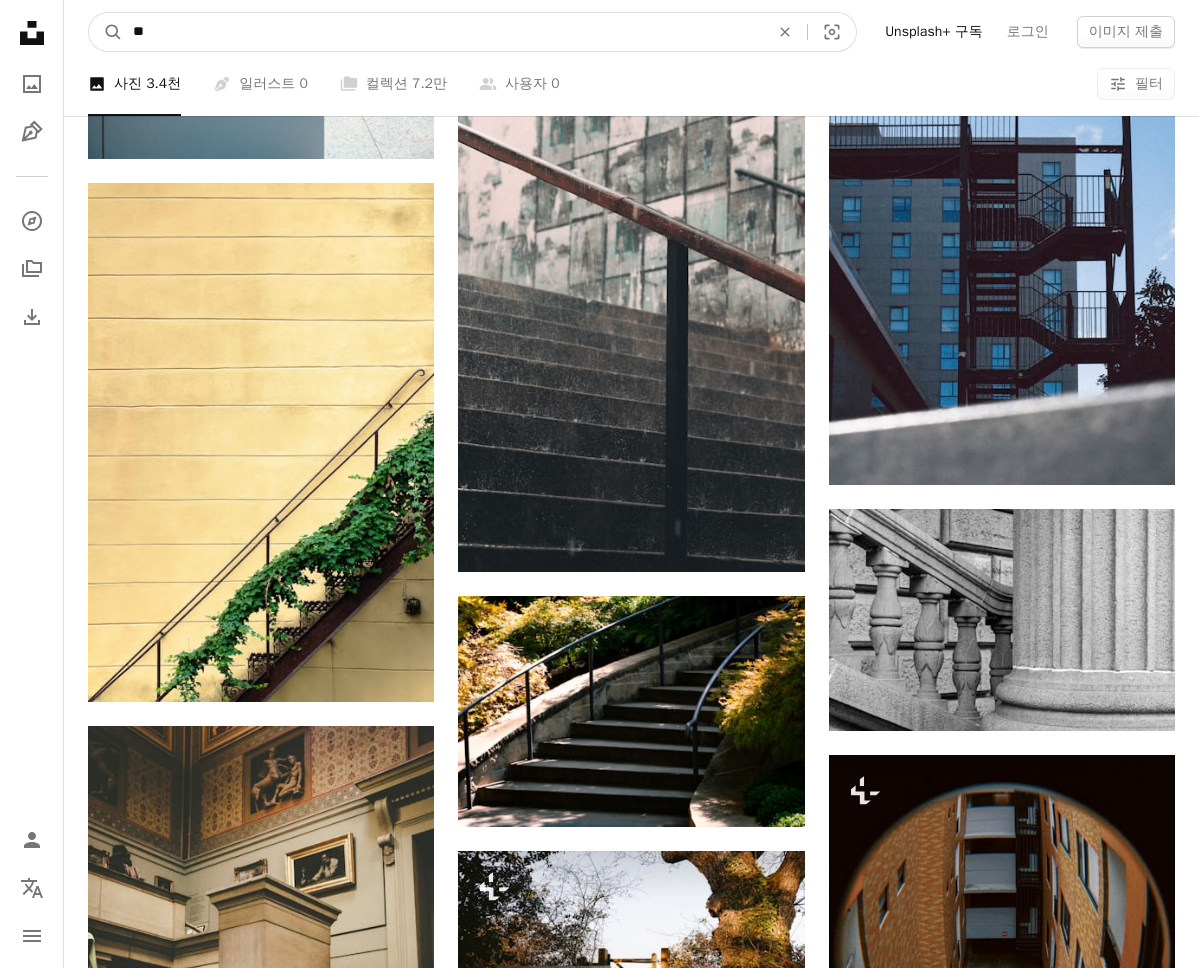 type on "**" 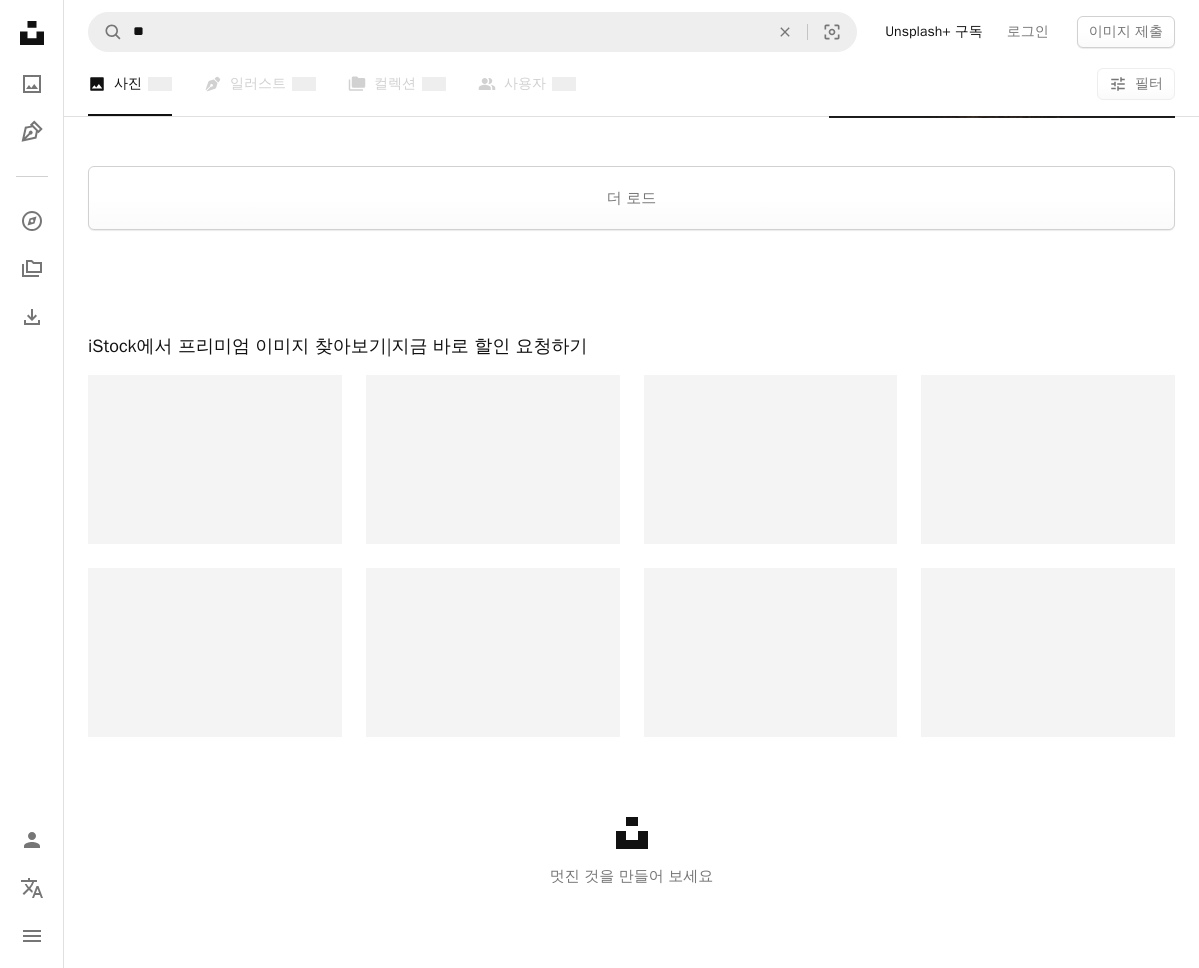 scroll, scrollTop: 0, scrollLeft: 0, axis: both 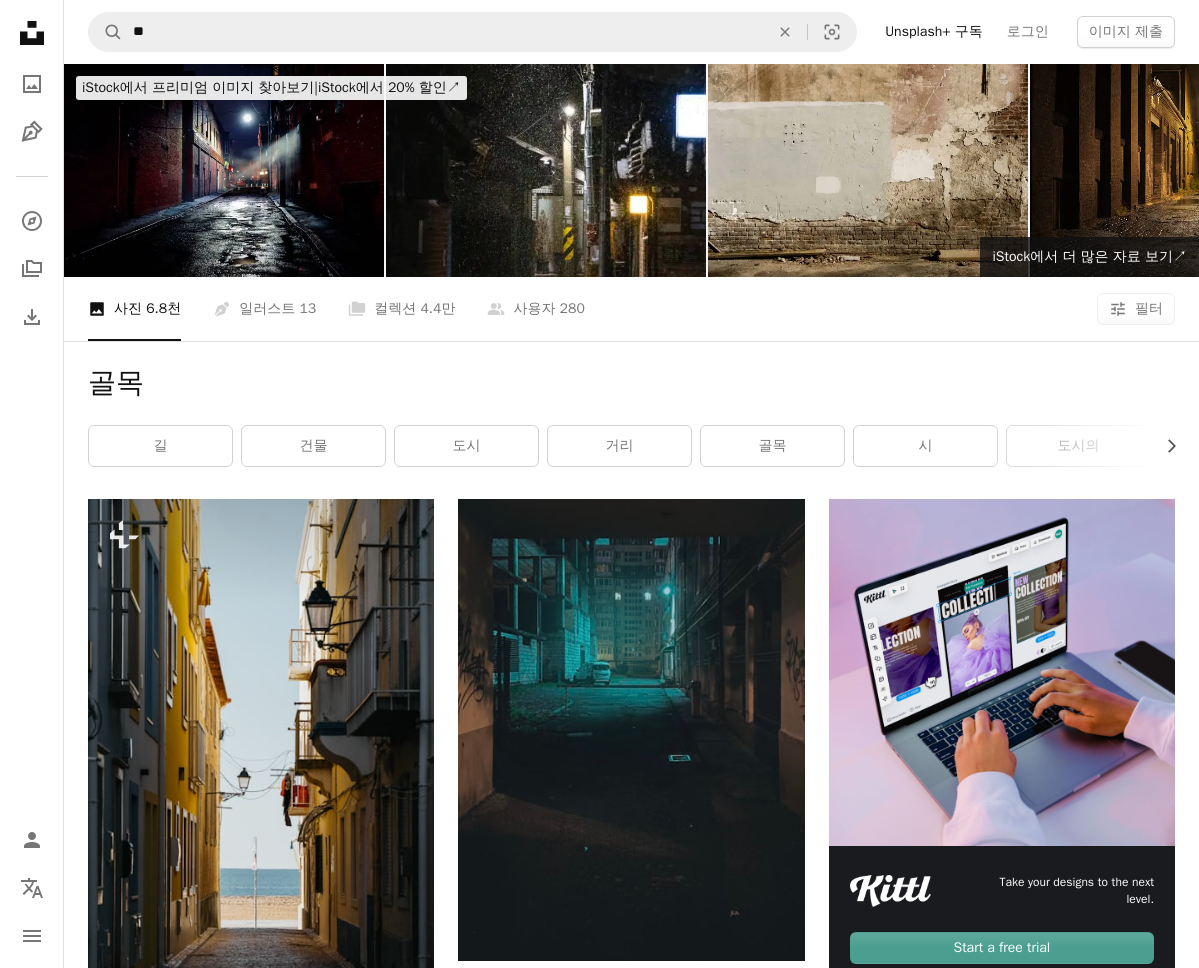 click on "Unsplash logo Unsplash 홈 A photo Pen Tool A compass A stack of folders Download Person Localization icon navigation menu" at bounding box center (32, 484) 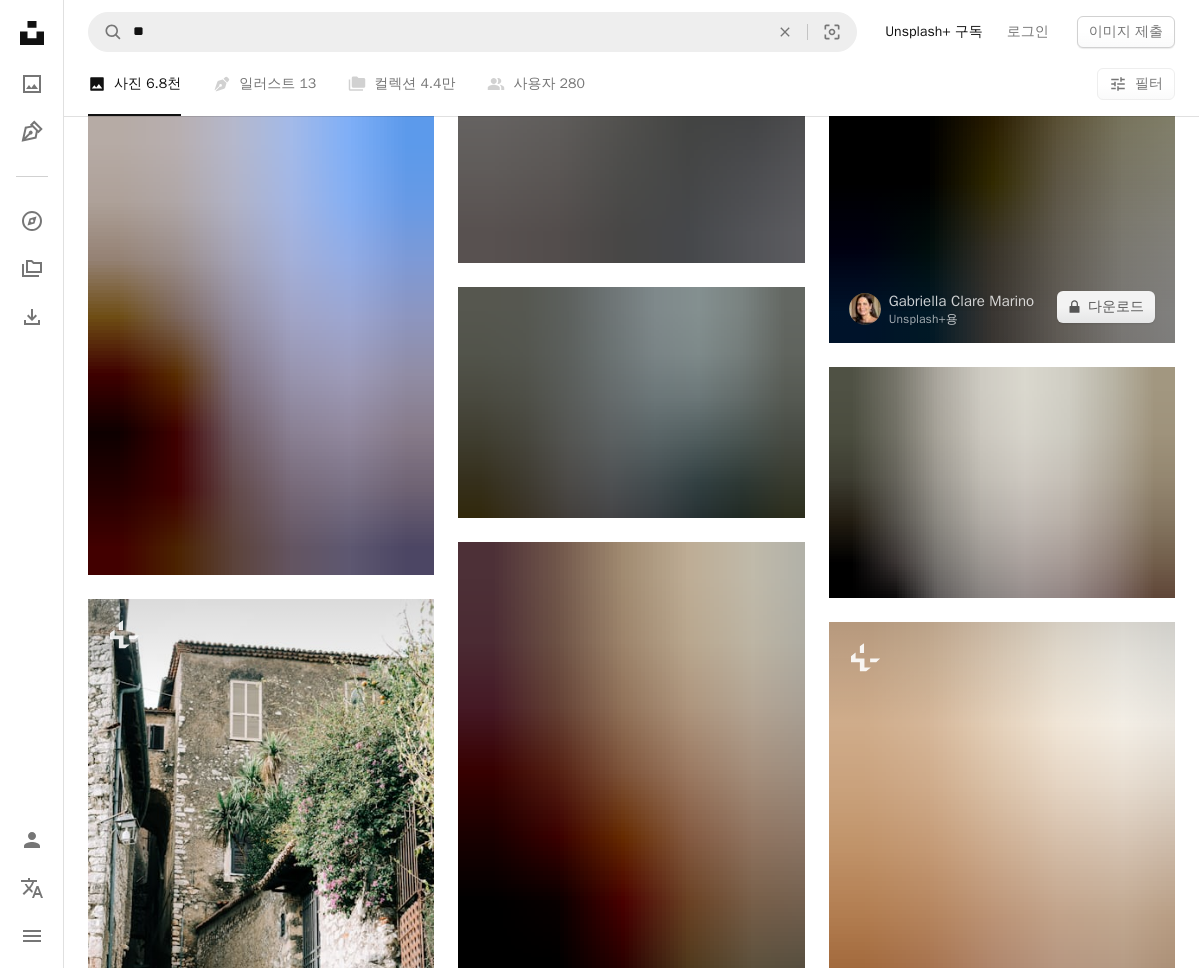scroll, scrollTop: 2300, scrollLeft: 0, axis: vertical 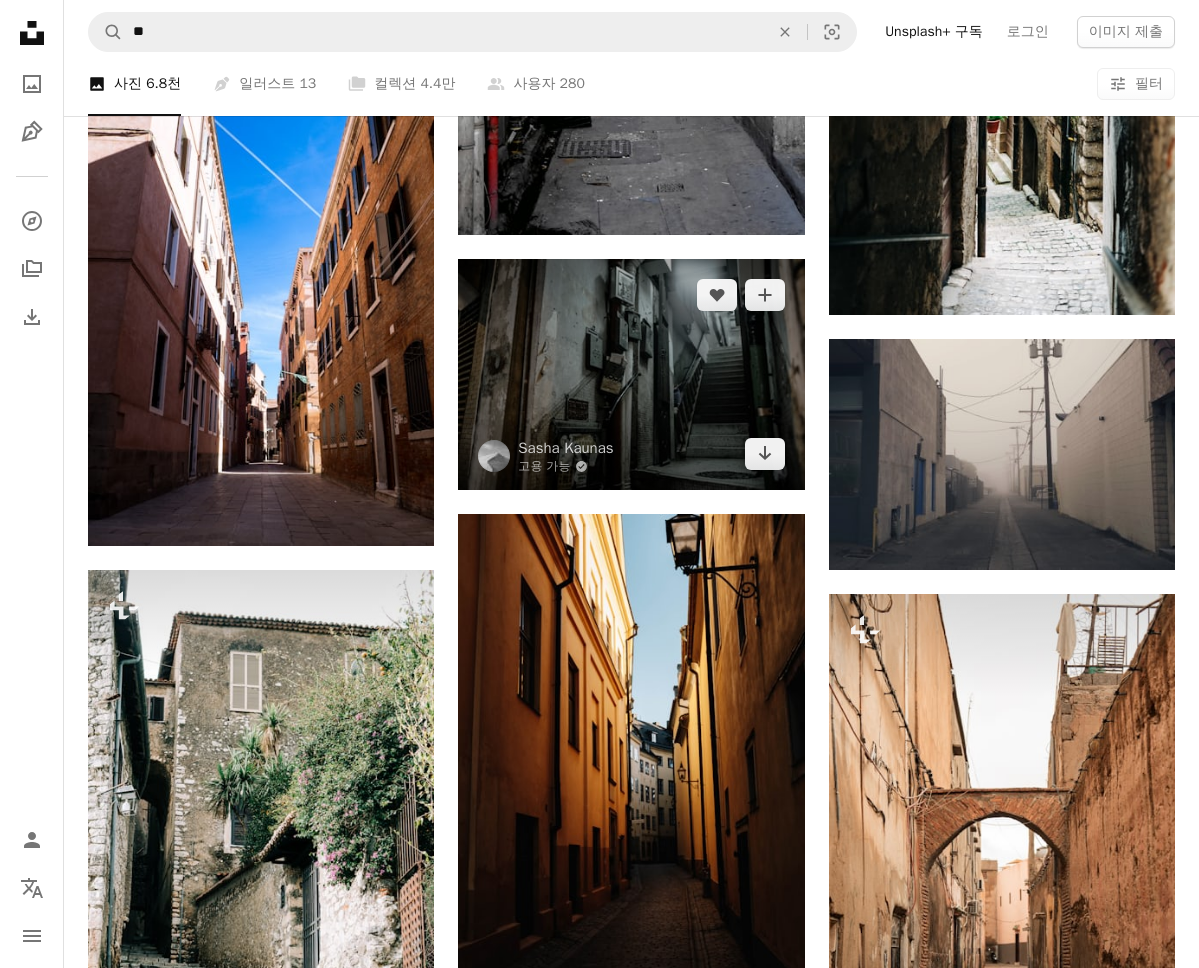 click at bounding box center [631, 374] 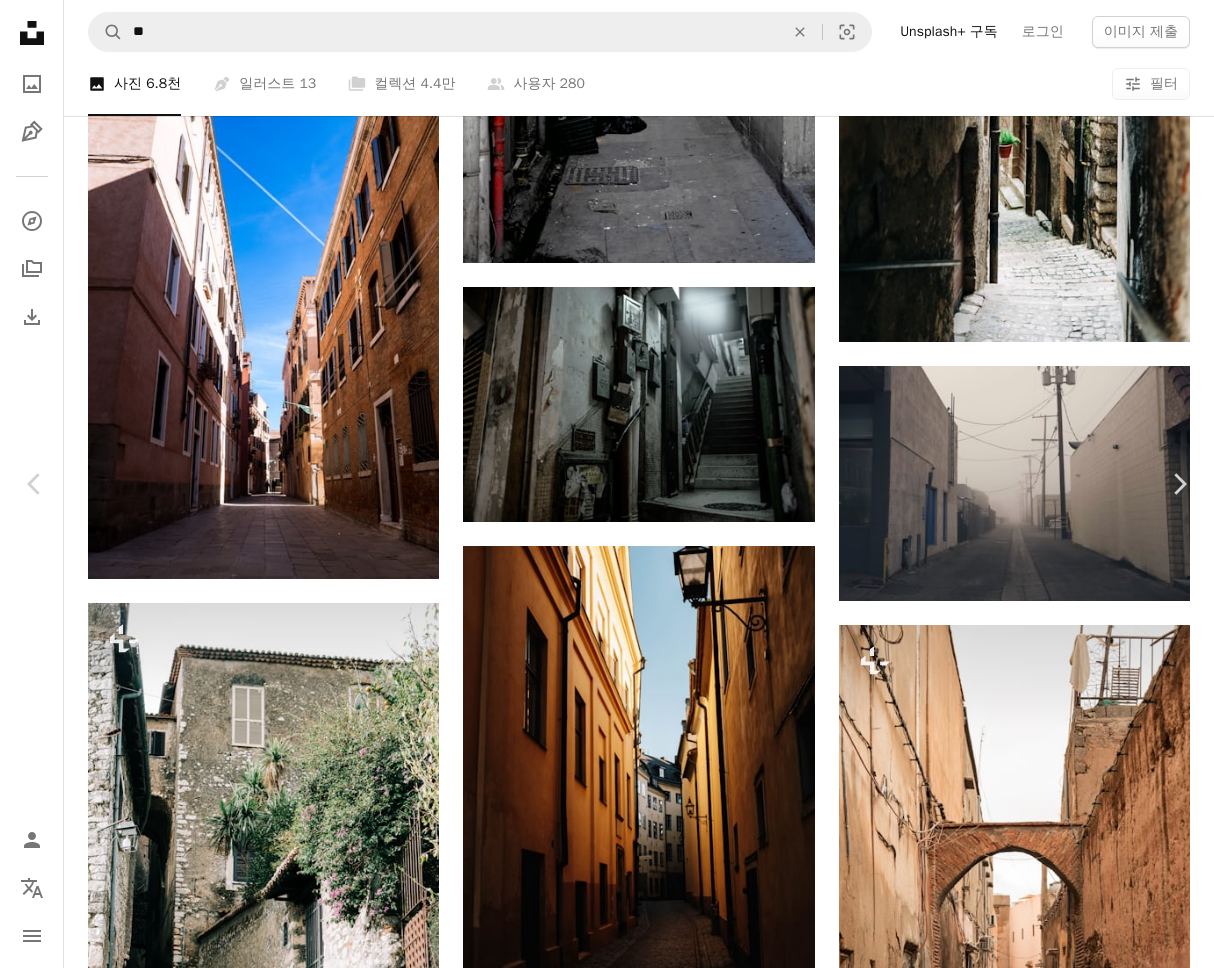 click on "무료 다운로드" at bounding box center (1014, 5590) 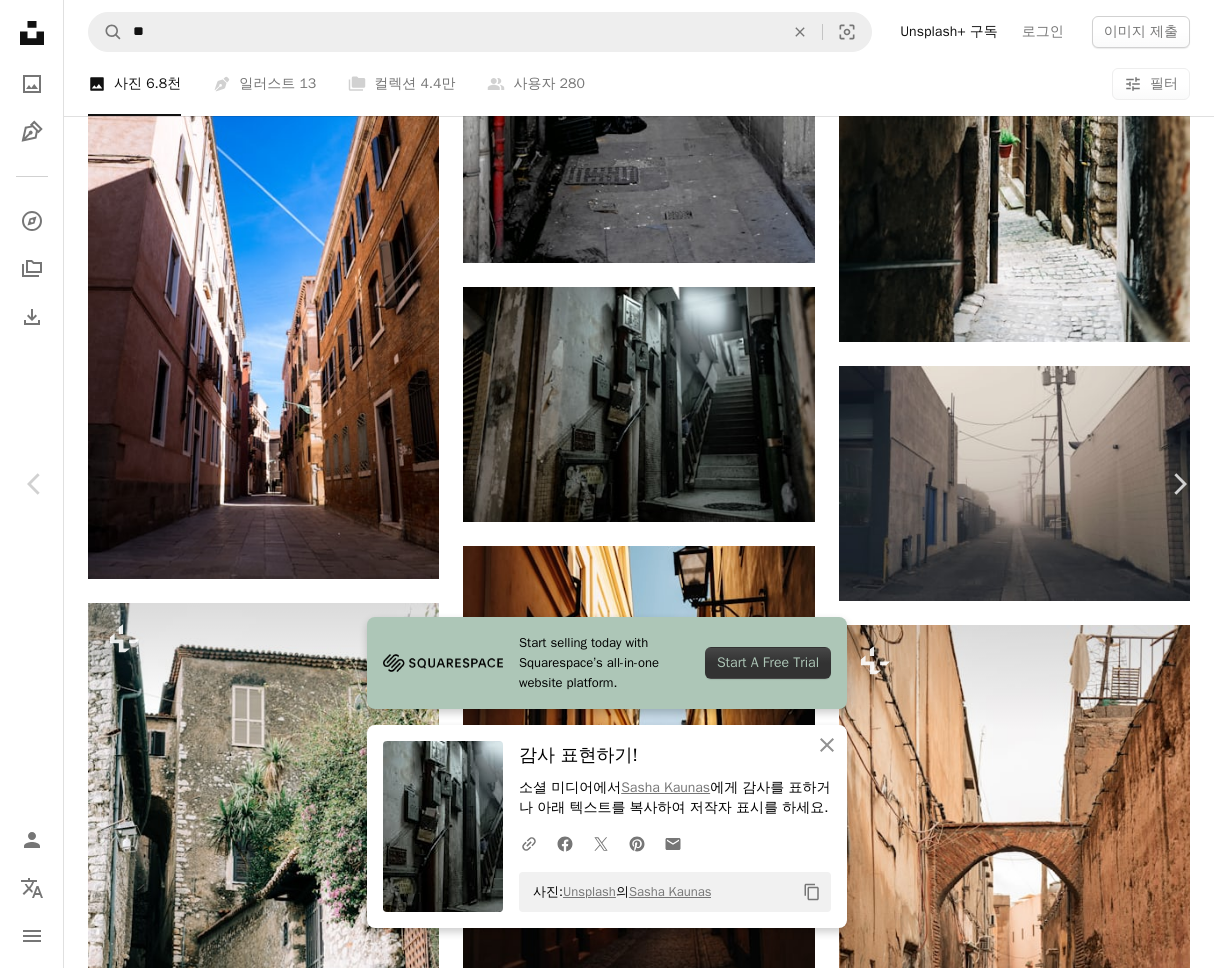 click on "An X shape Chevron left Chevron right Start selling today with Squarespace’s all-in-one website platform. Start A Free Trial An X shape 닫기 감사 표현하기! 소셜 미디어에서 [PERSON] 에게 감사를 표하거나 아래 텍스트를 복사하여 저작자 표시를 하세요. A URL sharing icon (chains) Facebook icon X (formerly Twitter) icon Pinterest icon An envelope 사진: Unsplash 의 [PERSON]
Copy content [PERSON] 고용 가능 A checkmark inside of a circle A heart A plus sign 무료 다운로드 Chevron down Zoom in 조회수 223,262 다운로드 3,101 A forward-right arrow 공유 Info icon 정보 More Actions A map marker [CITY], [COUNTRY] Calendar outlined 2020년 10월 23일 에 게시됨 Camera SONY, ILCE-7SM2 Safety Unsplash 라이선스 하에서 무료로 사용 가능 밤 거리 아시아 도시의 빛 건물 도시 길 회색 도시의 [CITY] 시 계단 골목 골목 HD 배경화면 iStock에서 프리미엄 관련 이미지 찾아보기  |   ↗ 관련 이미지" at bounding box center [607, 6027] 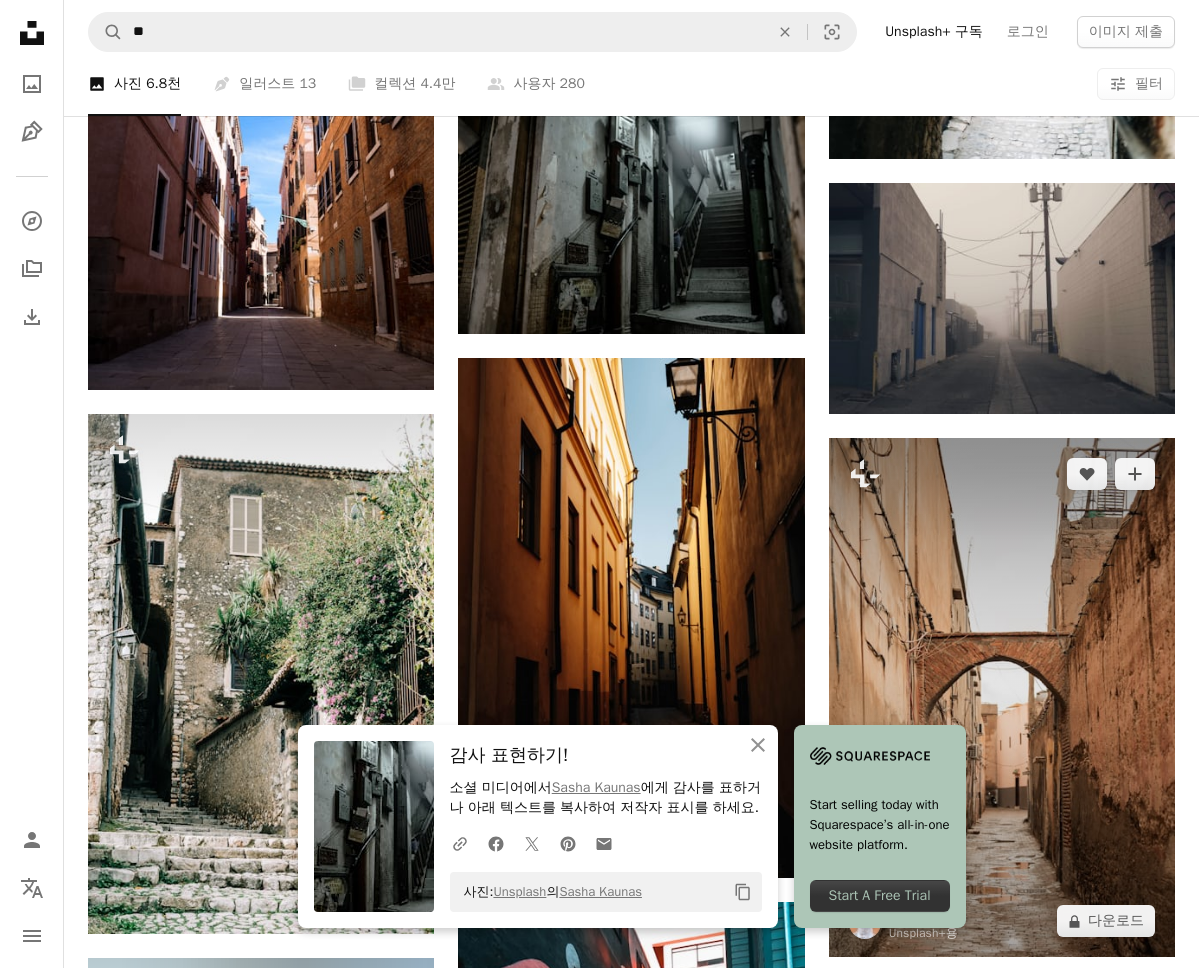 scroll, scrollTop: 2500, scrollLeft: 0, axis: vertical 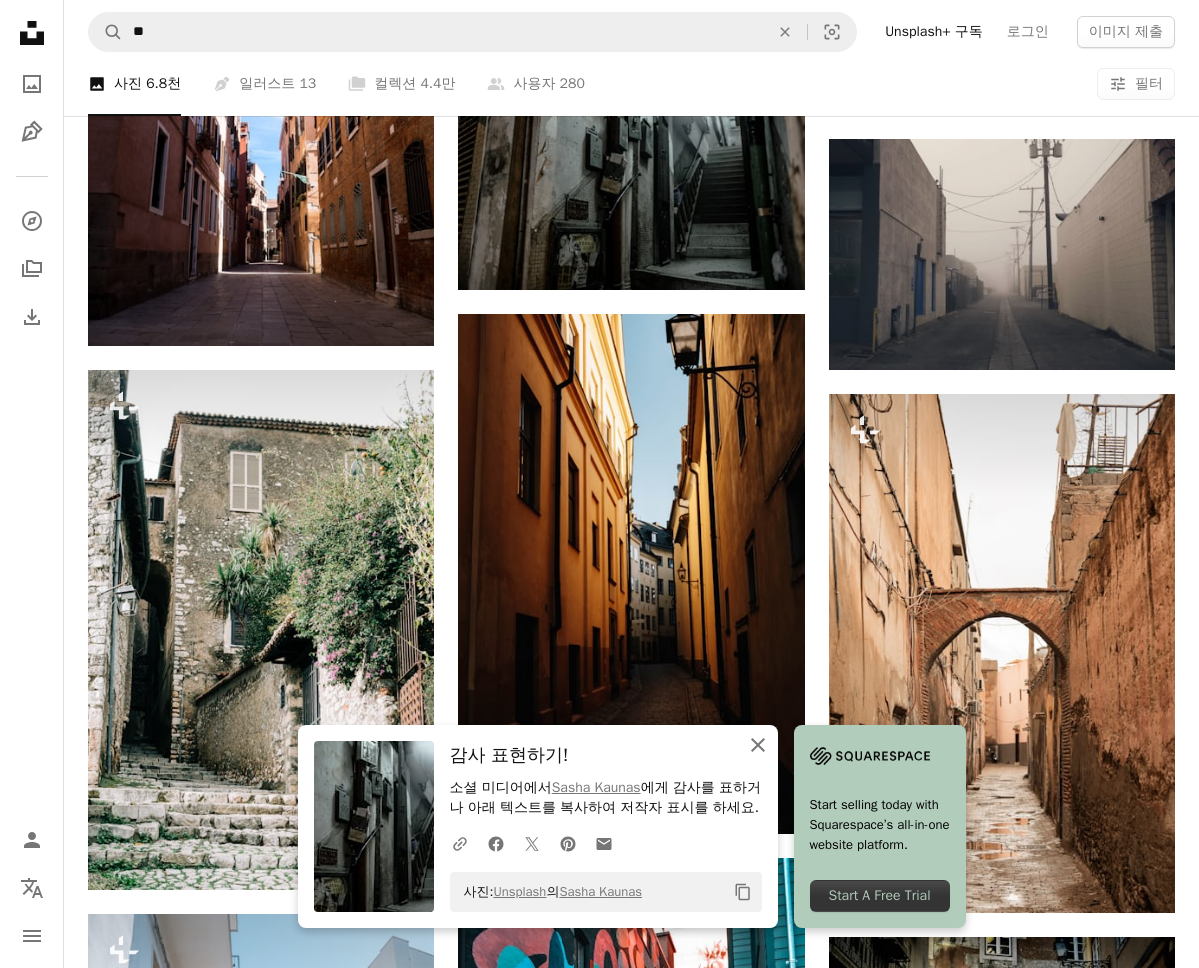drag, startPoint x: 755, startPoint y: 723, endPoint x: 793, endPoint y: 711, distance: 39.849716 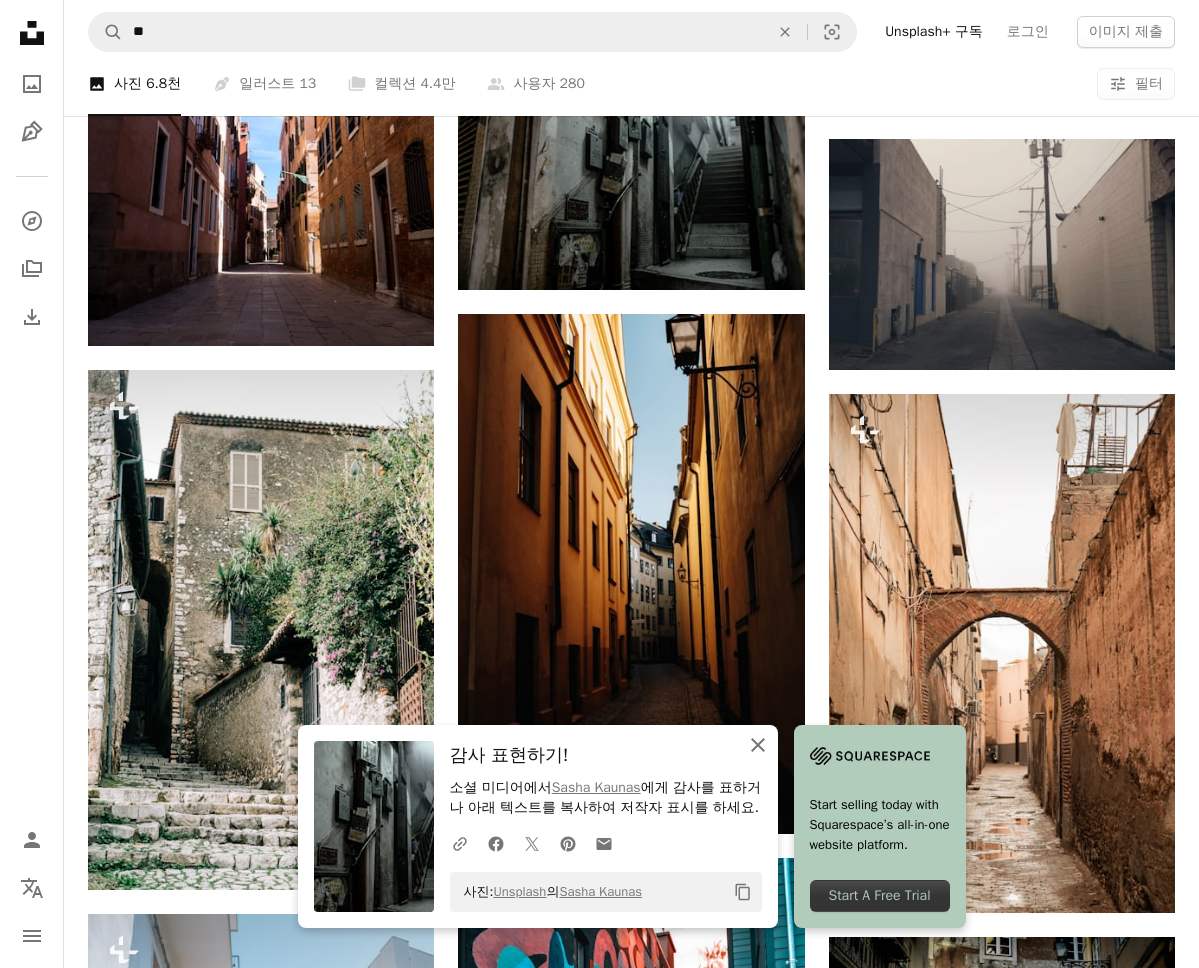 click 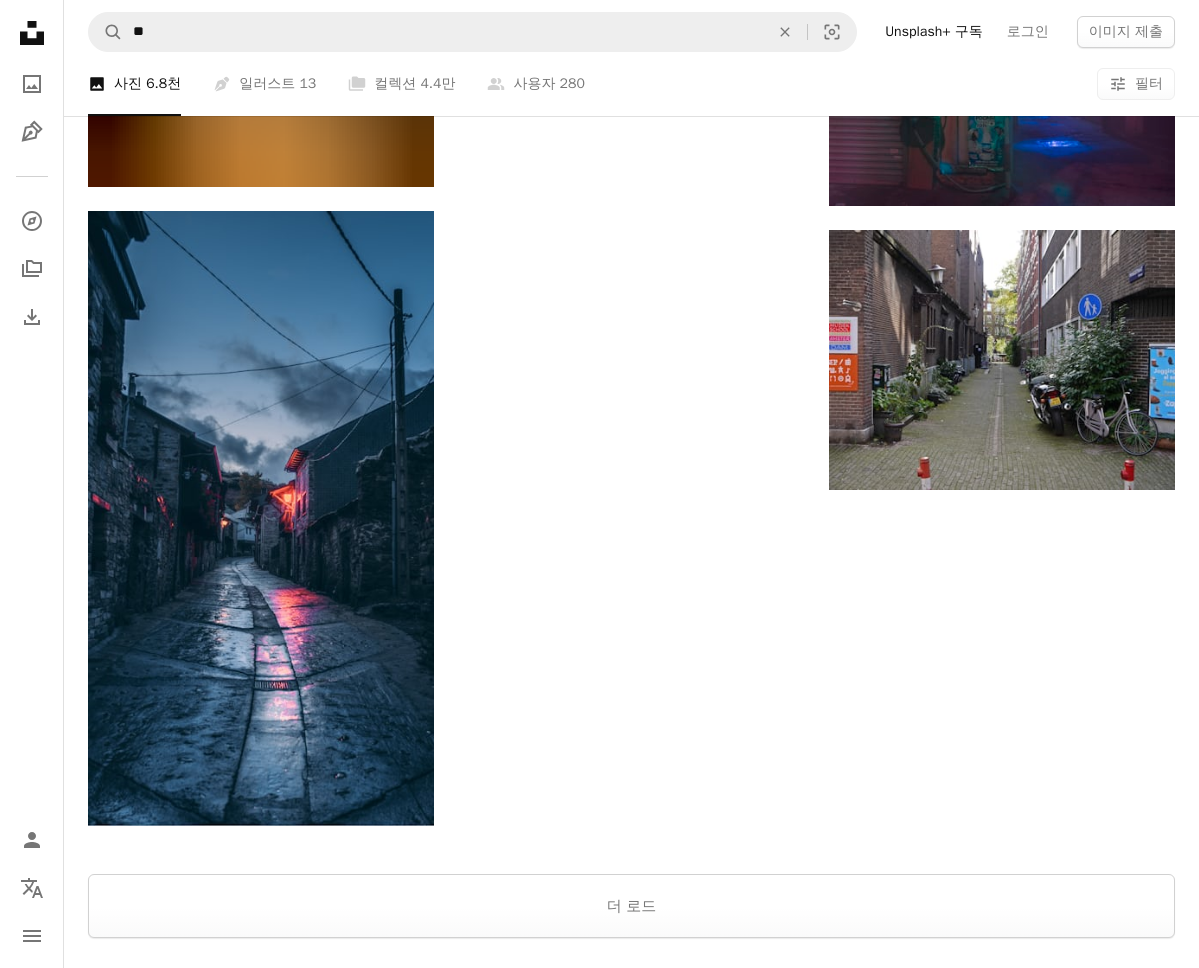 scroll, scrollTop: 6100, scrollLeft: 0, axis: vertical 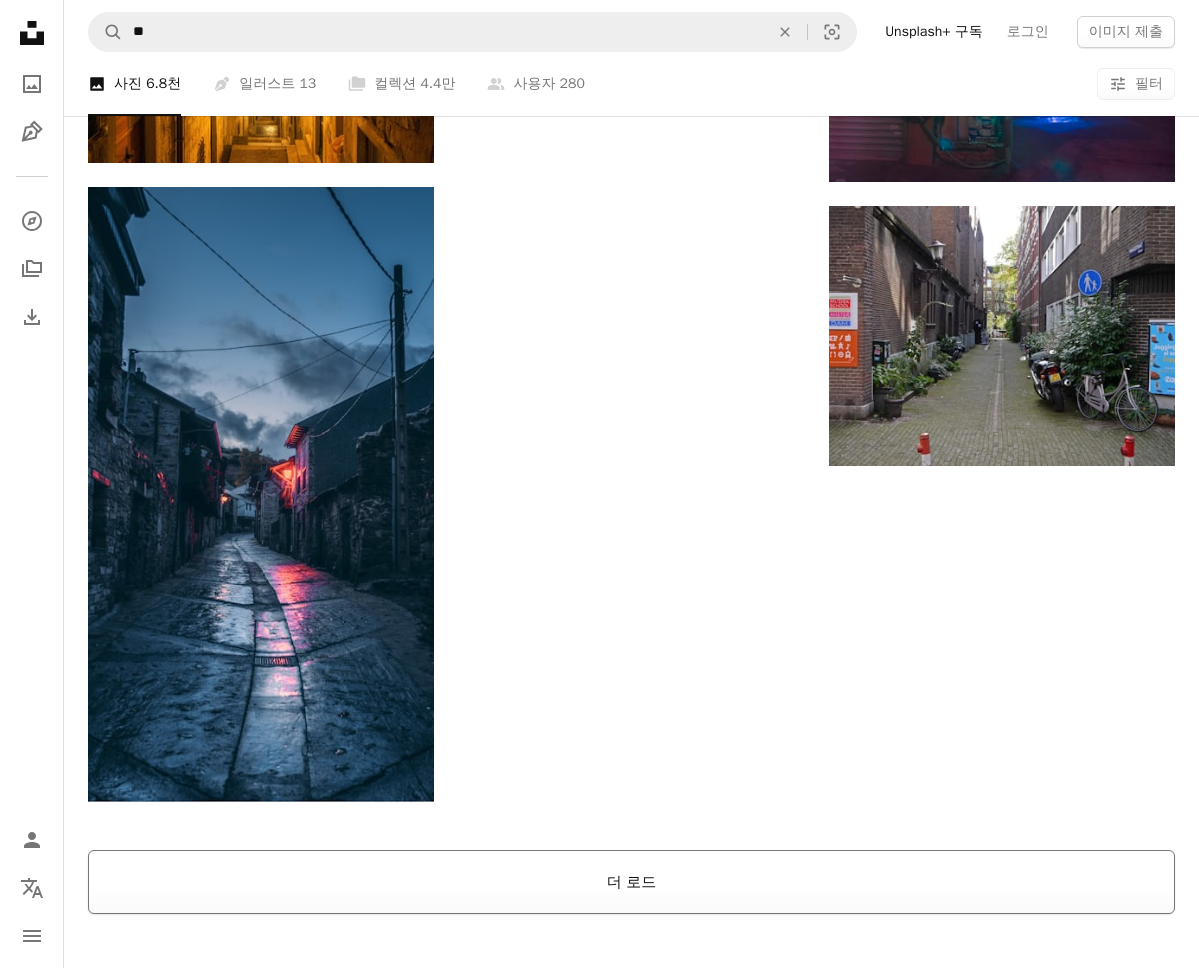 click on "더 로드" at bounding box center (631, 882) 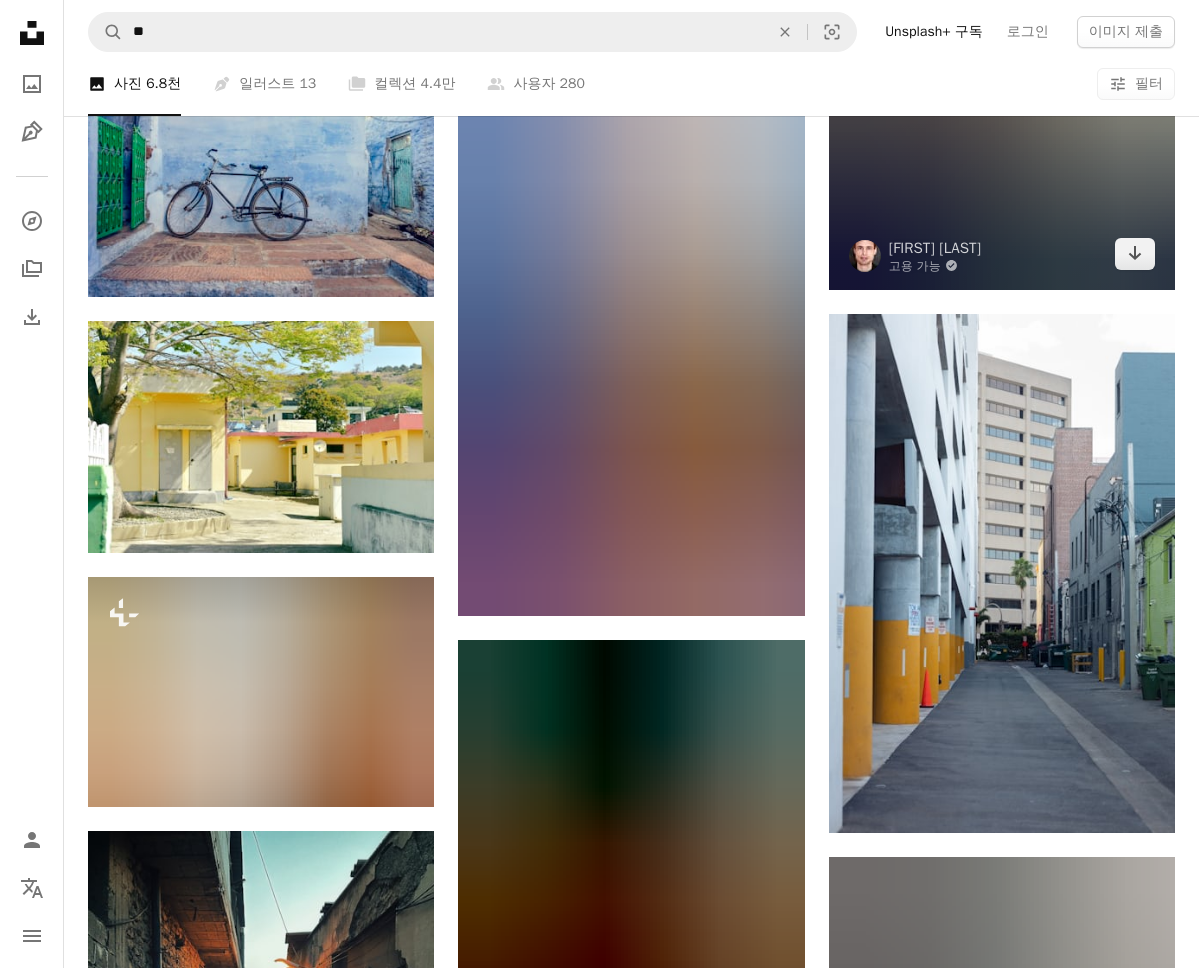 scroll, scrollTop: 24100, scrollLeft: 0, axis: vertical 